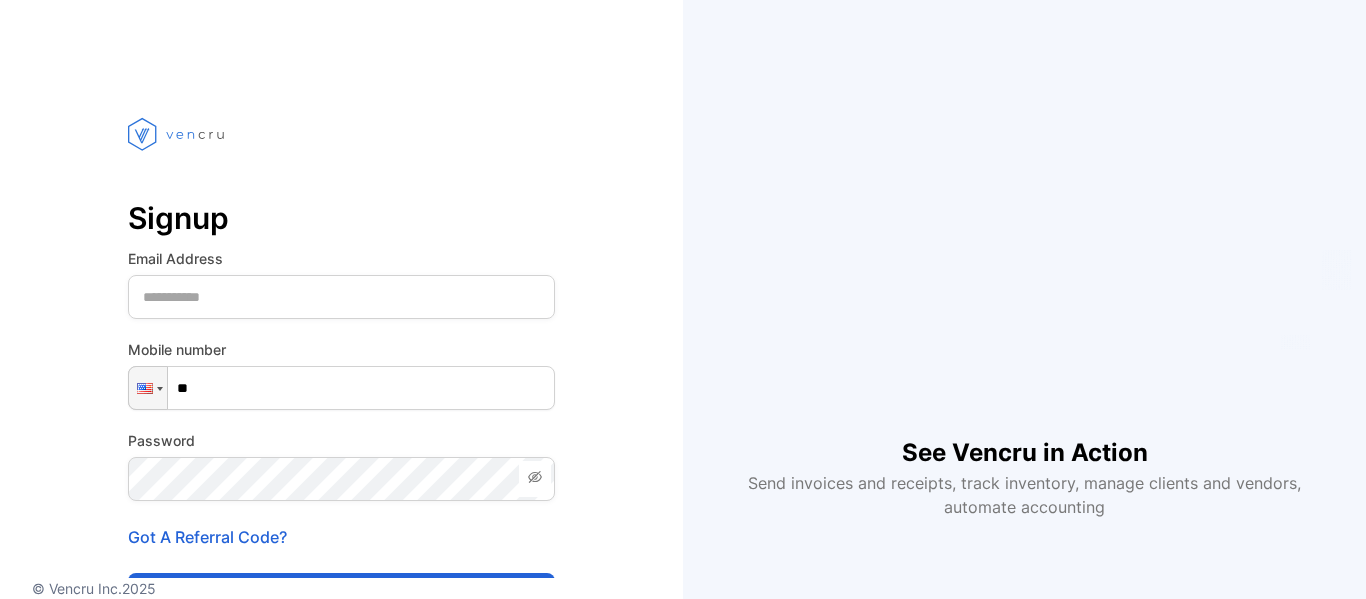 scroll, scrollTop: 0, scrollLeft: 0, axis: both 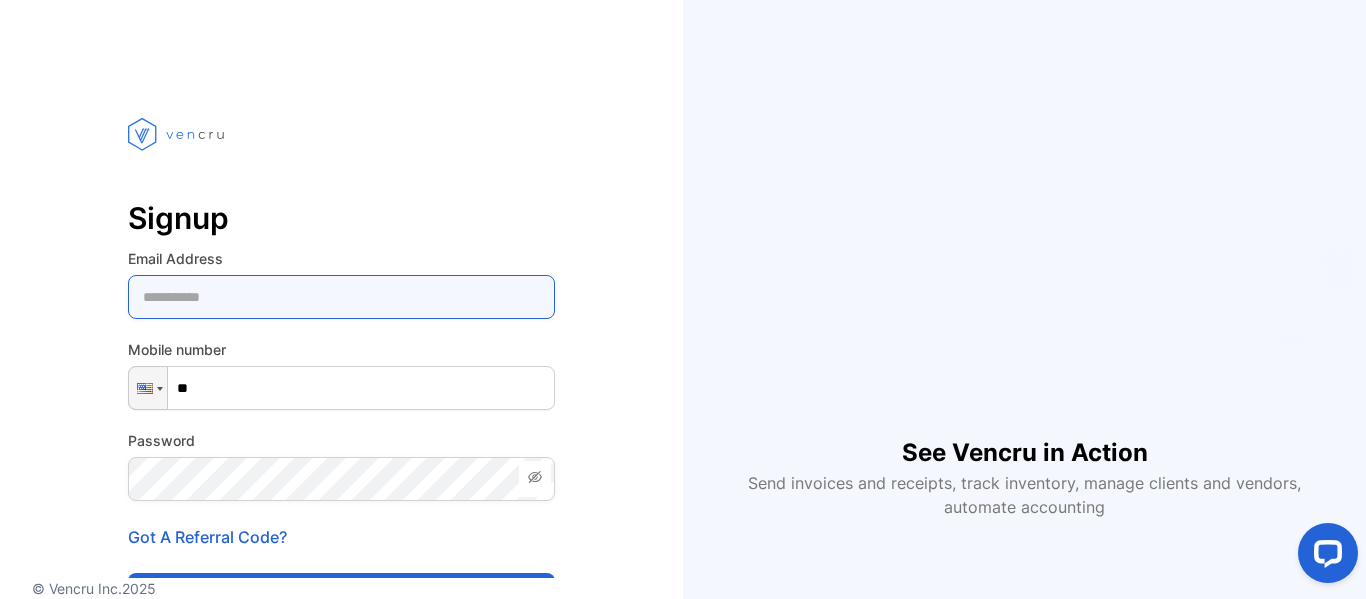 click at bounding box center [341, 297] 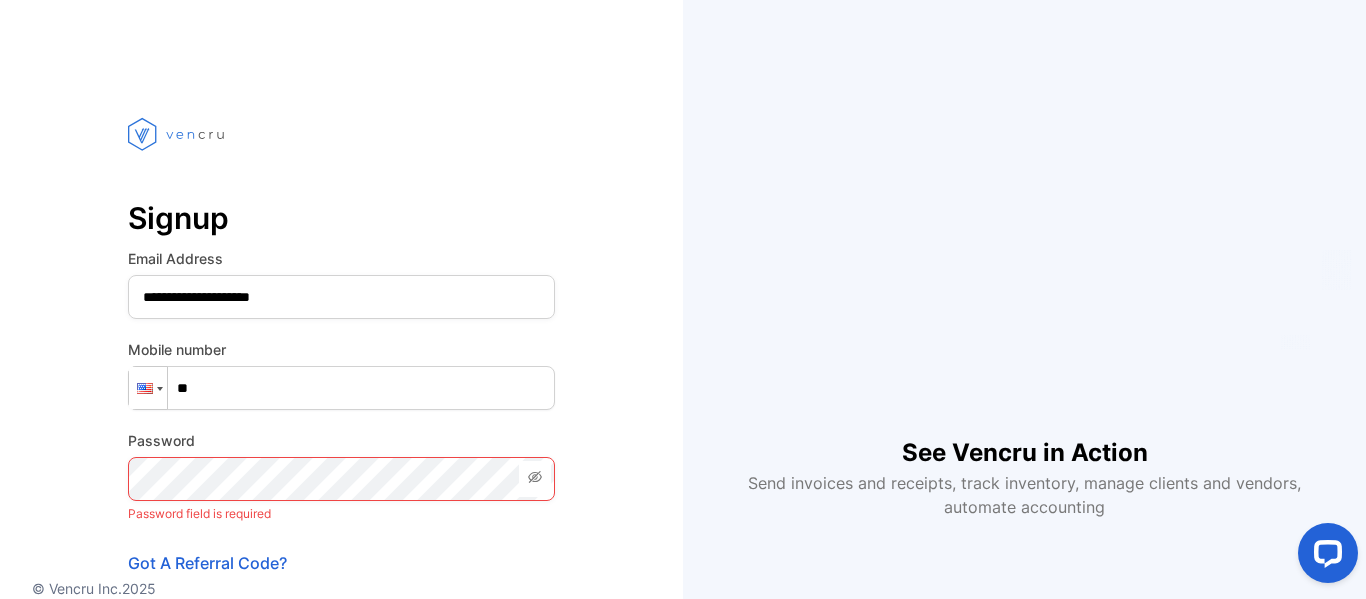 click at bounding box center [148, 388] 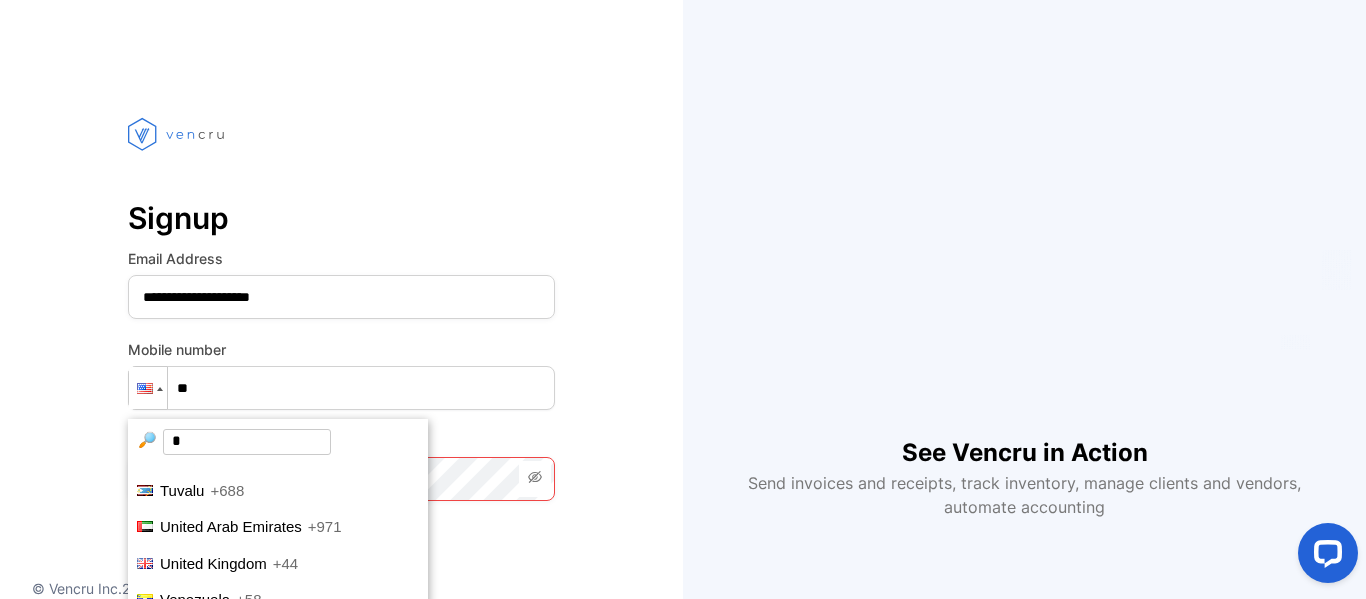 scroll, scrollTop: 0, scrollLeft: 0, axis: both 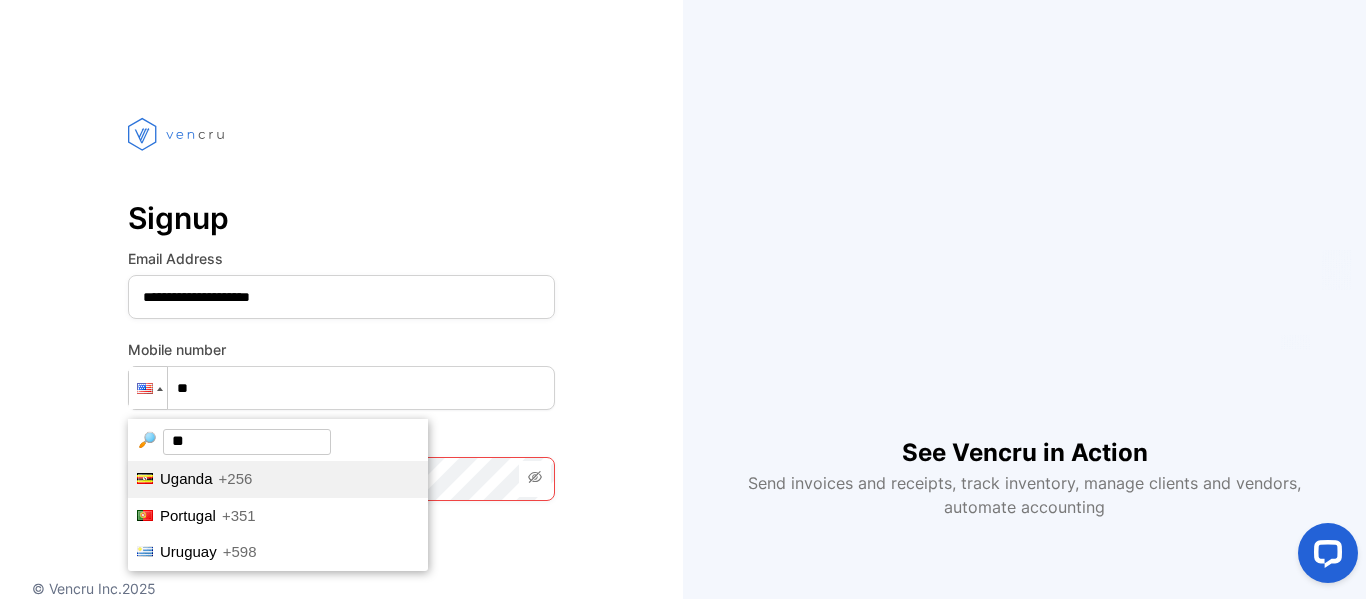 type on "**" 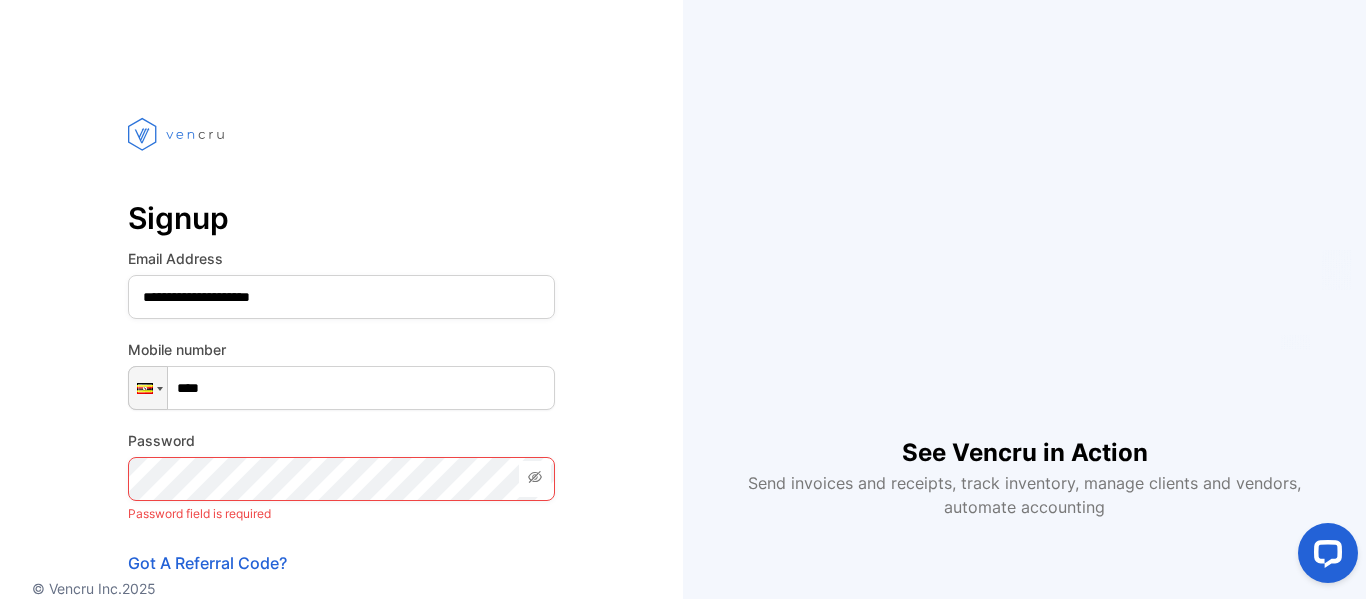 click on "****" at bounding box center (341, 388) 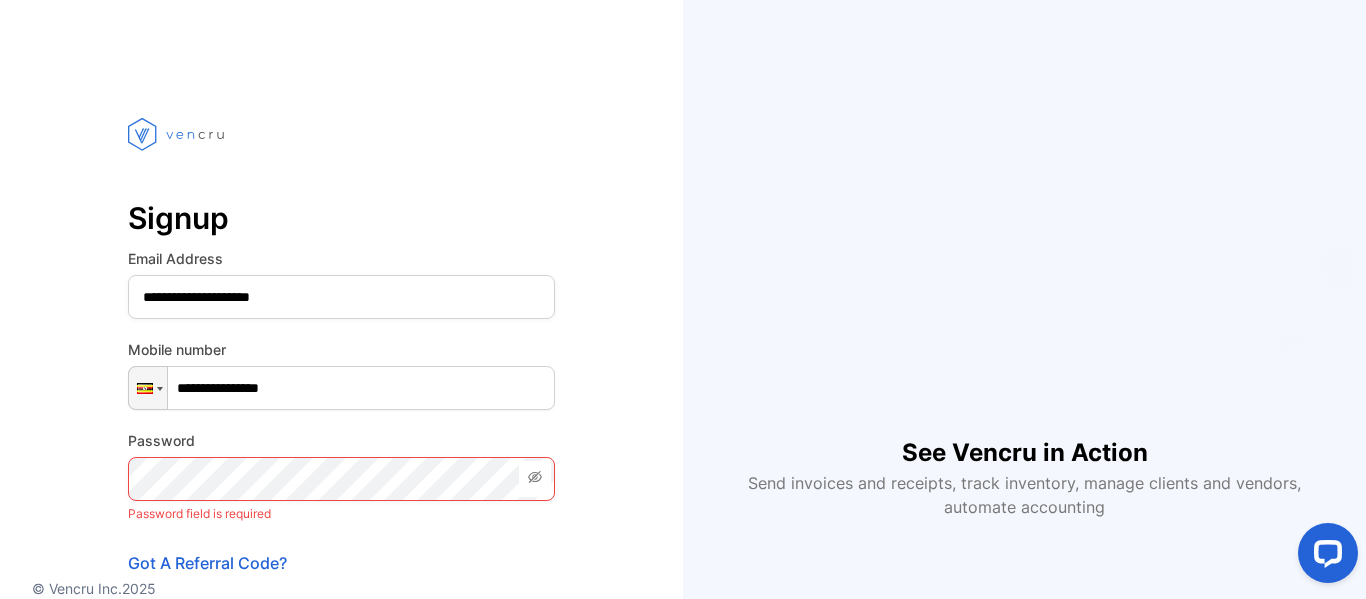 type on "**********" 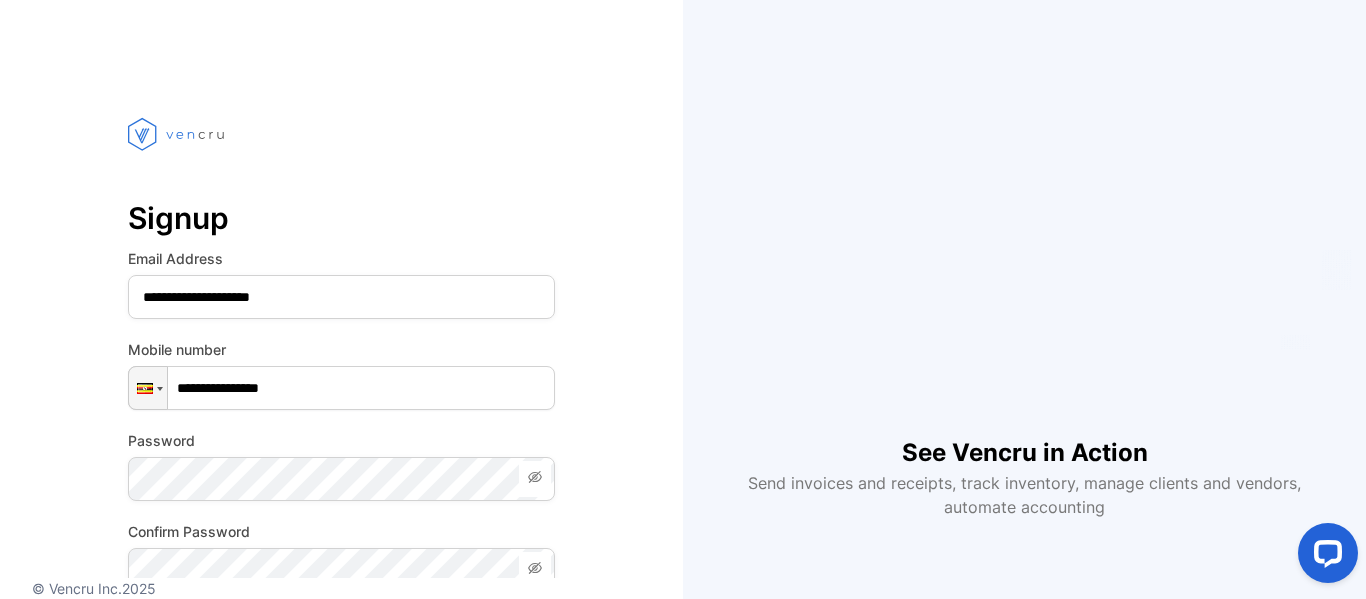 scroll, scrollTop: 306, scrollLeft: 0, axis: vertical 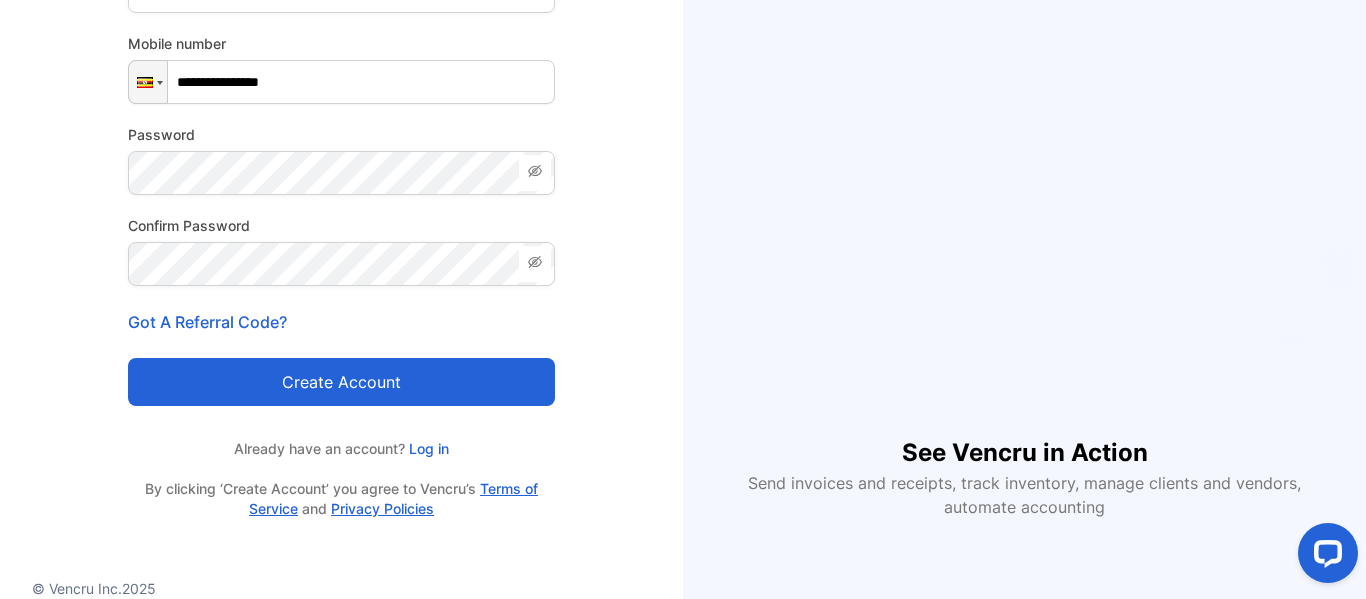 click on "Create account" at bounding box center (341, 382) 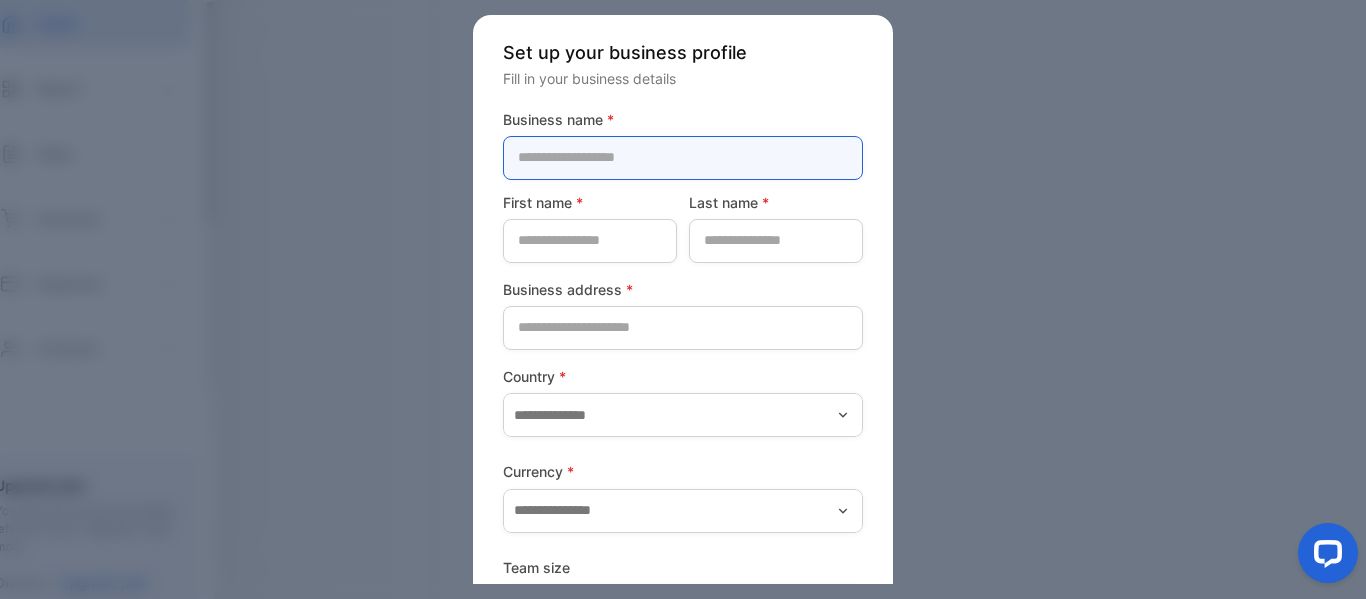 click at bounding box center (683, 158) 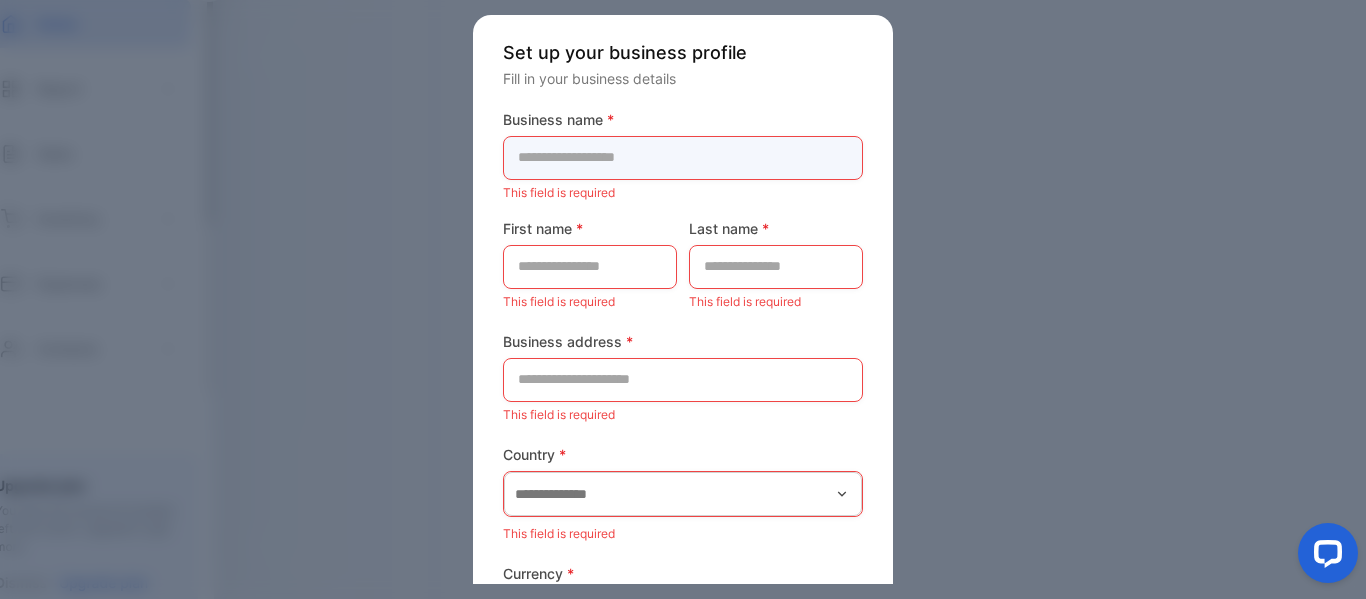 click at bounding box center [683, 158] 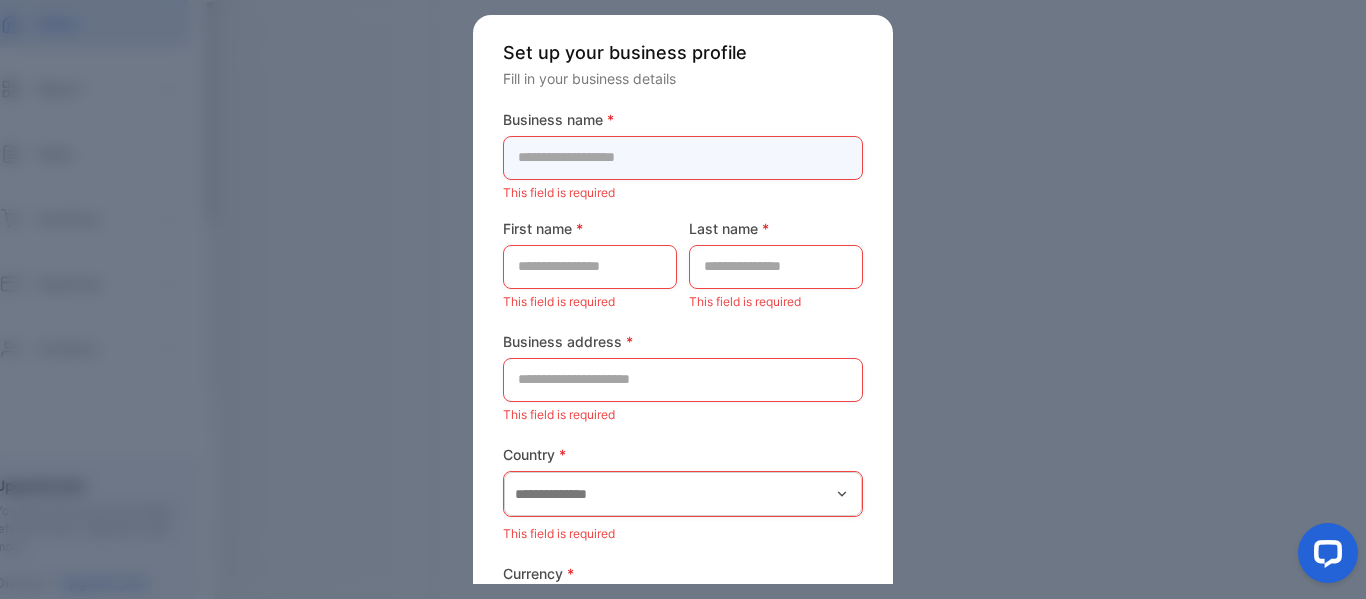 type on "**********" 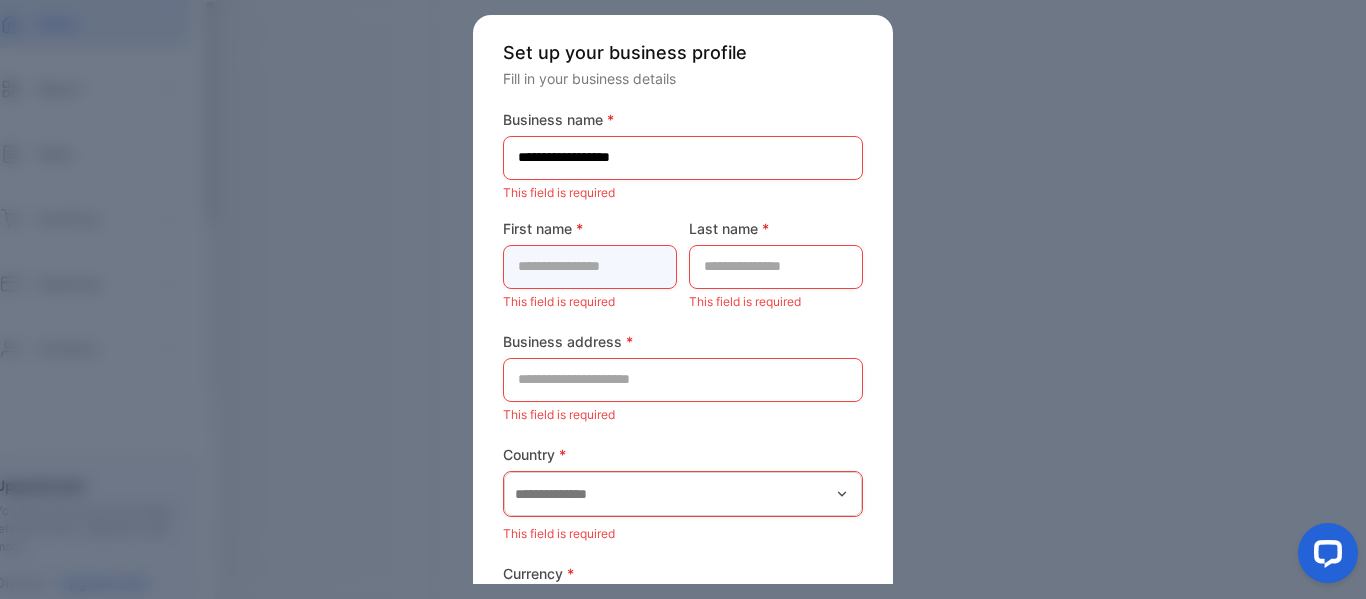 type on "*******" 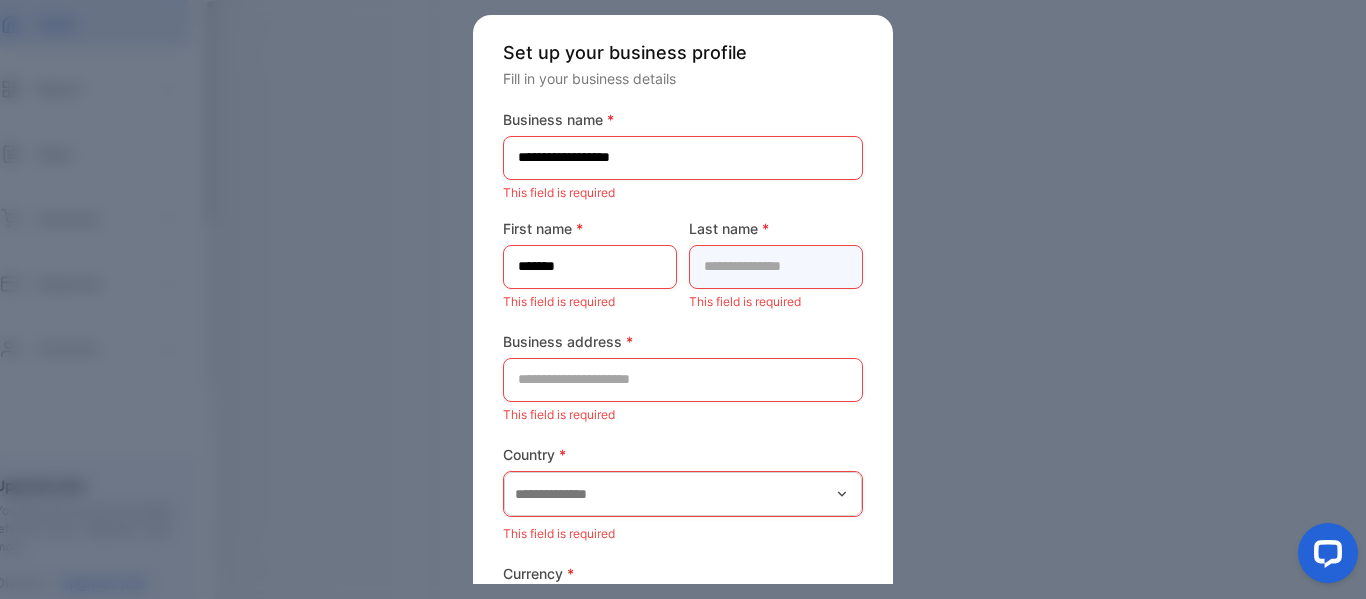 type on "*******" 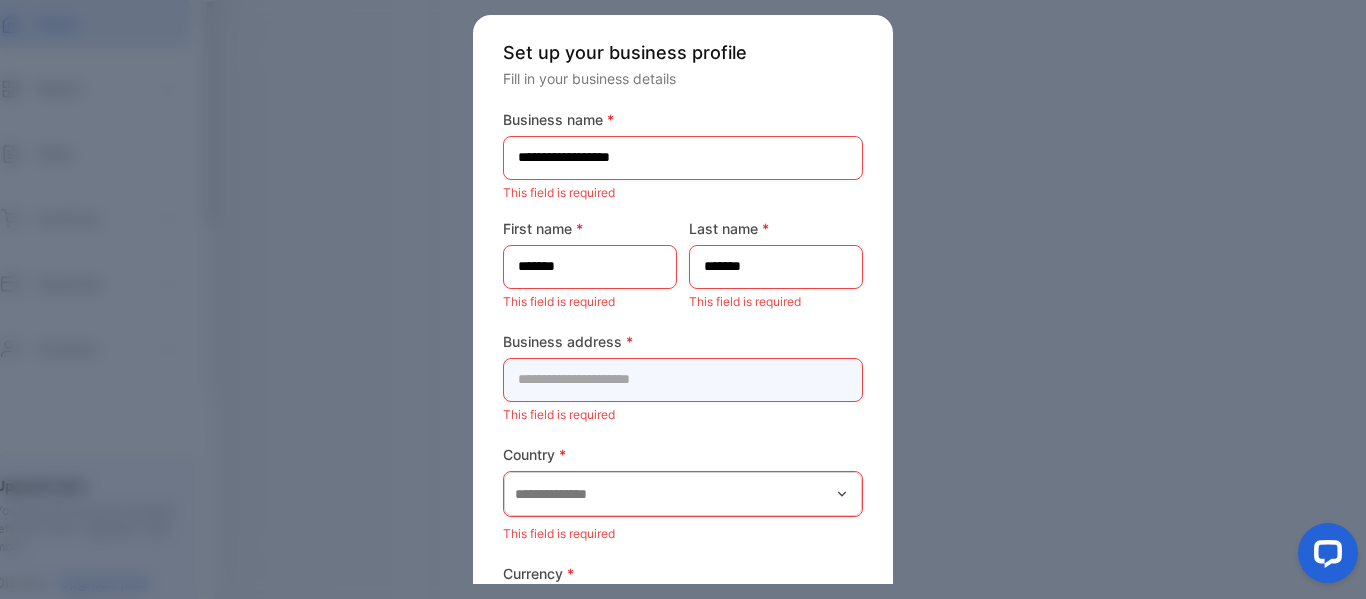 type on "**********" 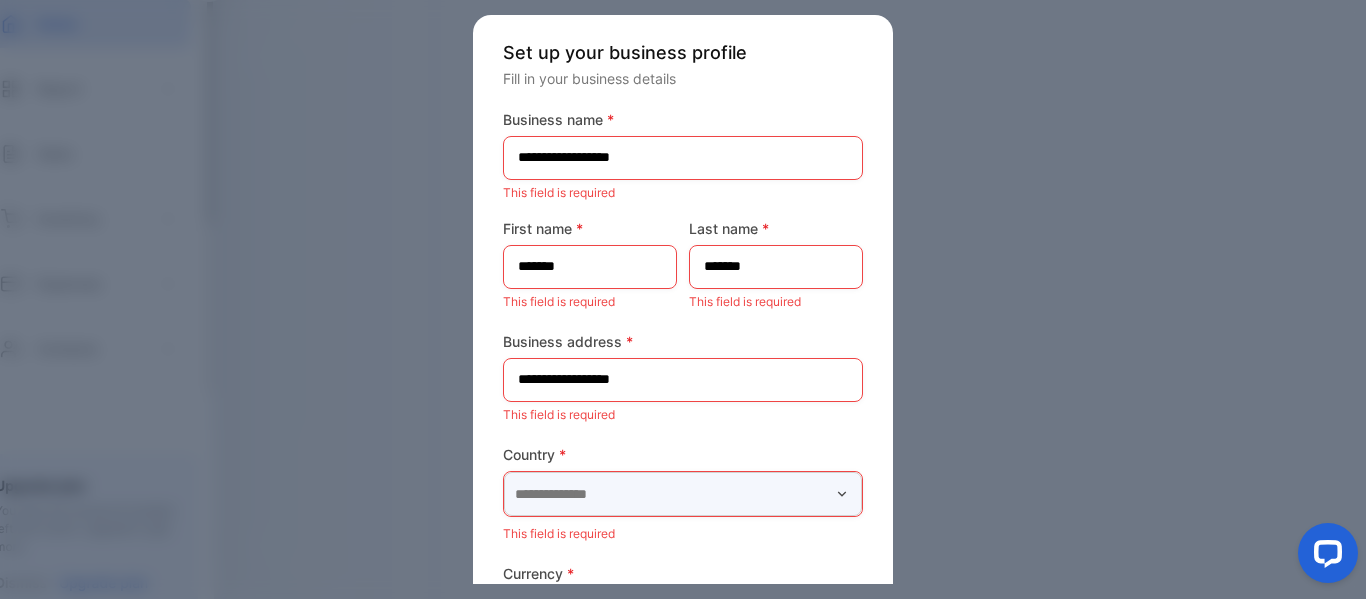 type on "******" 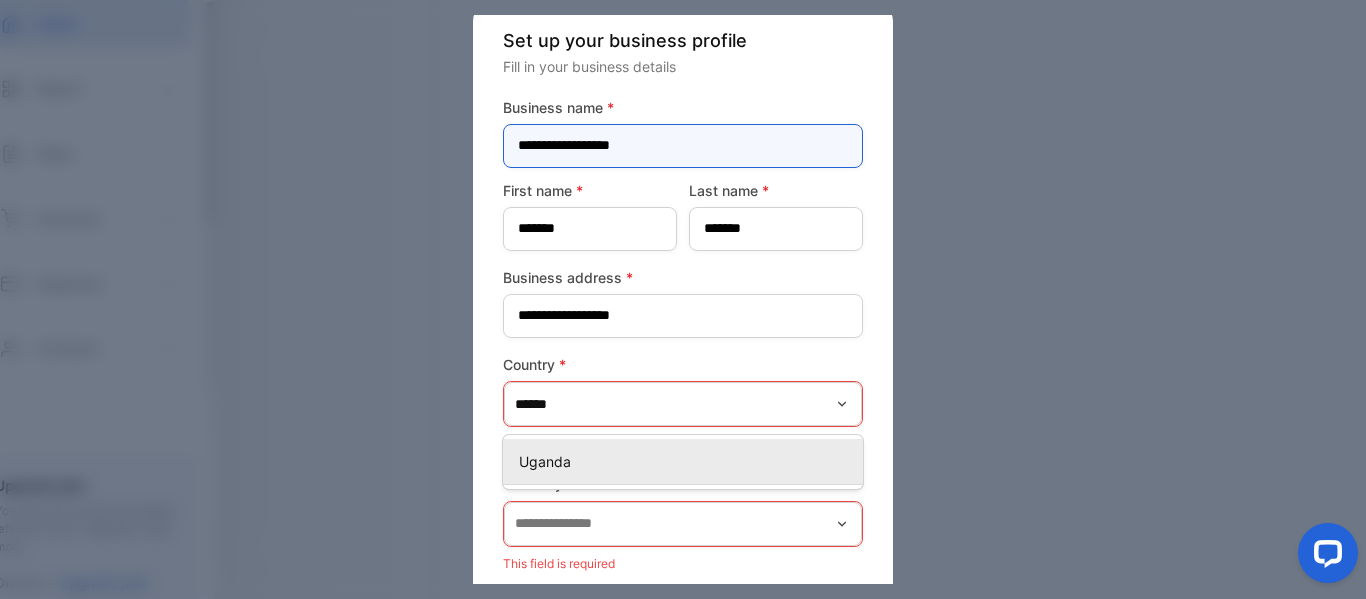 scroll, scrollTop: 196, scrollLeft: 0, axis: vertical 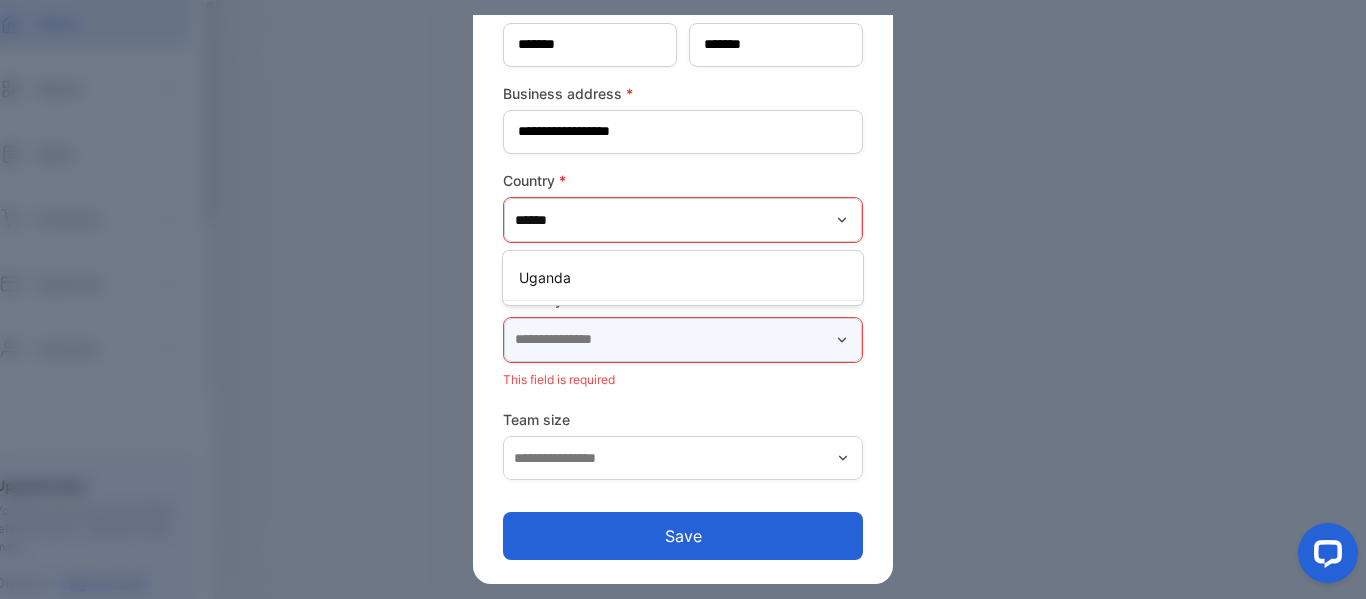 click at bounding box center (683, 340) 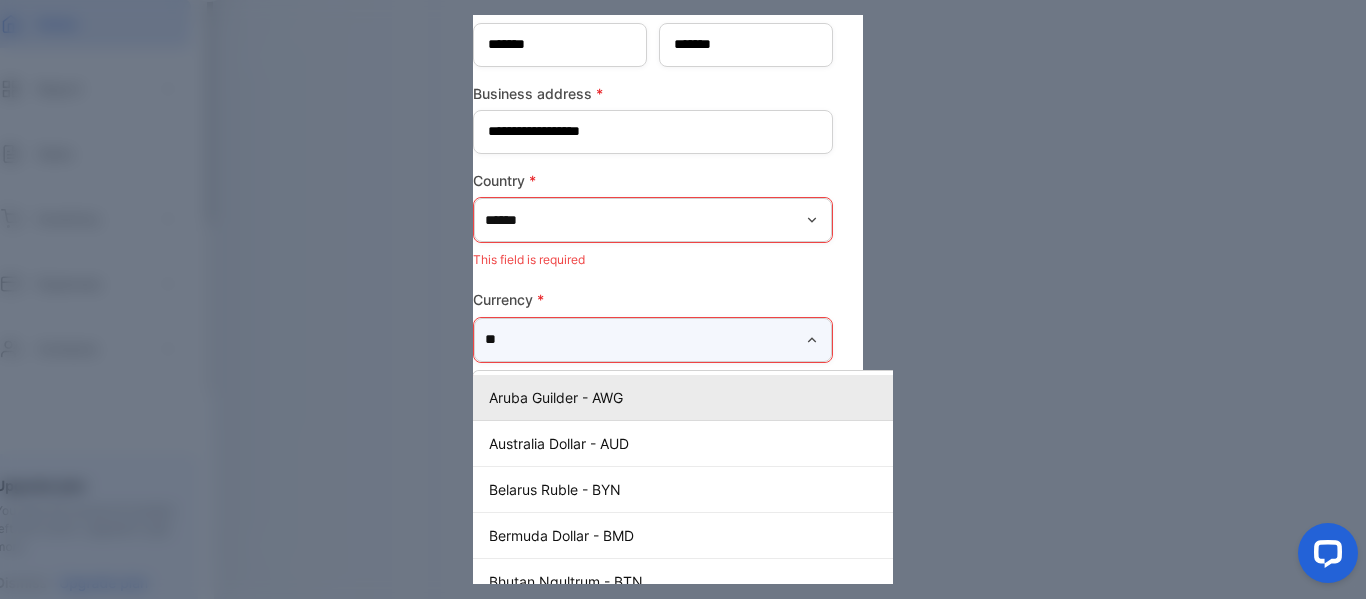 scroll, scrollTop: 196, scrollLeft: 0, axis: vertical 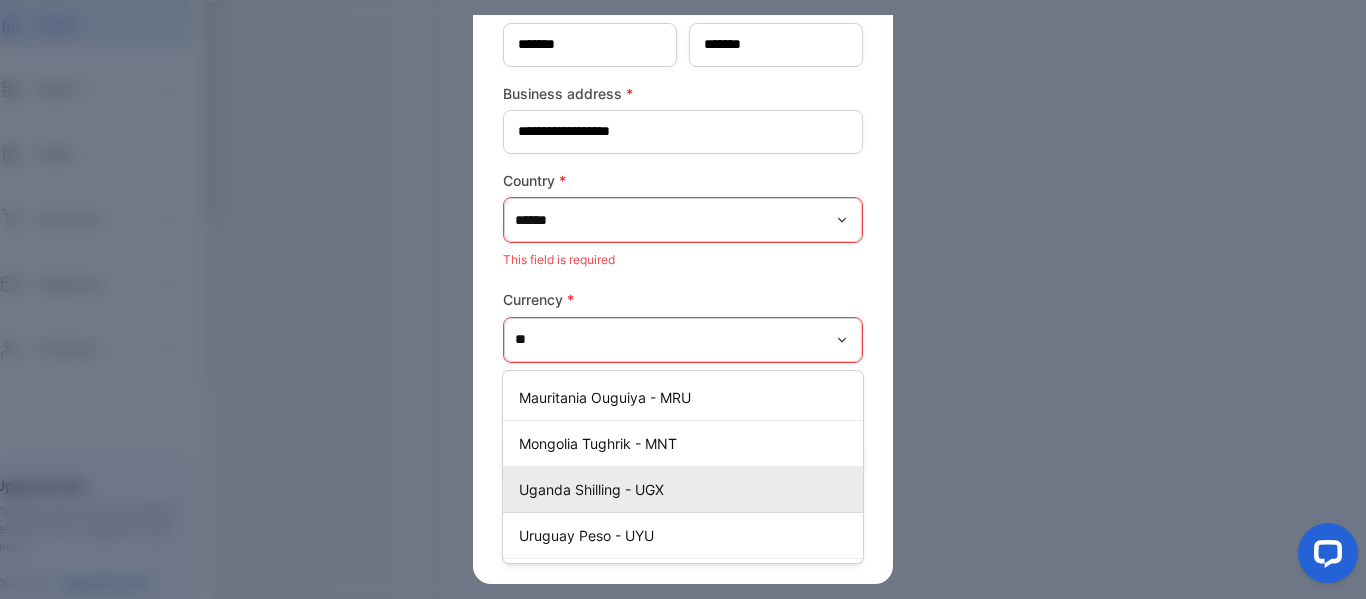 click on "Uganda Shilling - UGX" at bounding box center (683, 489) 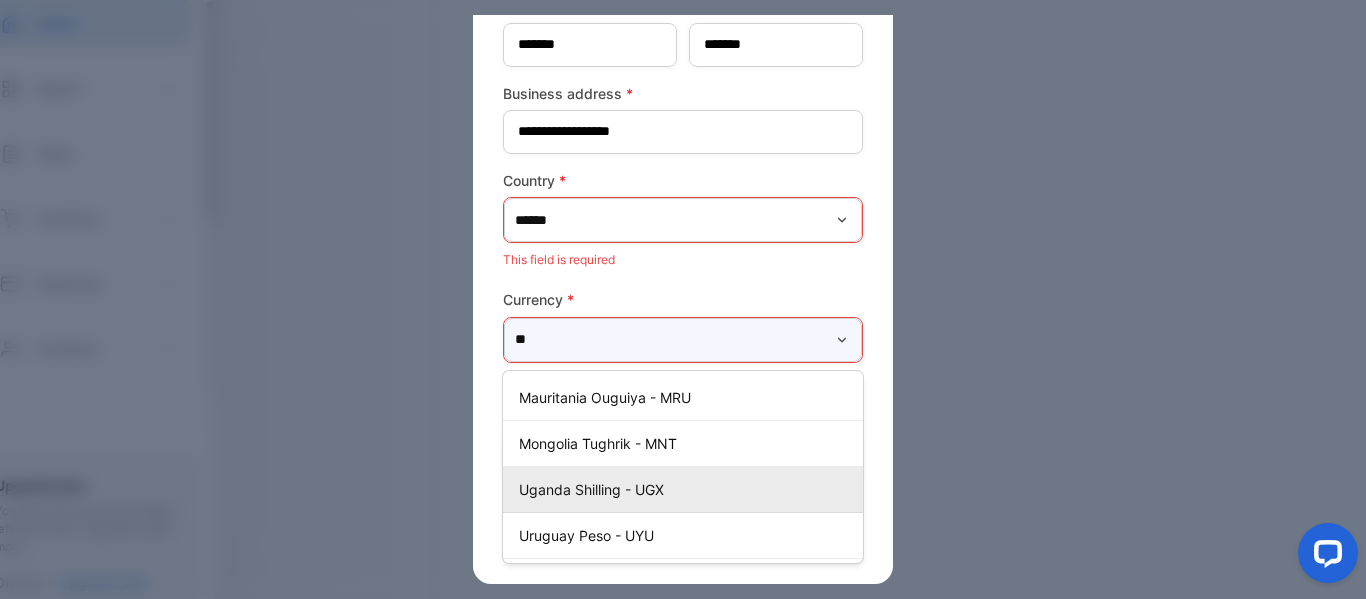 type on "**********" 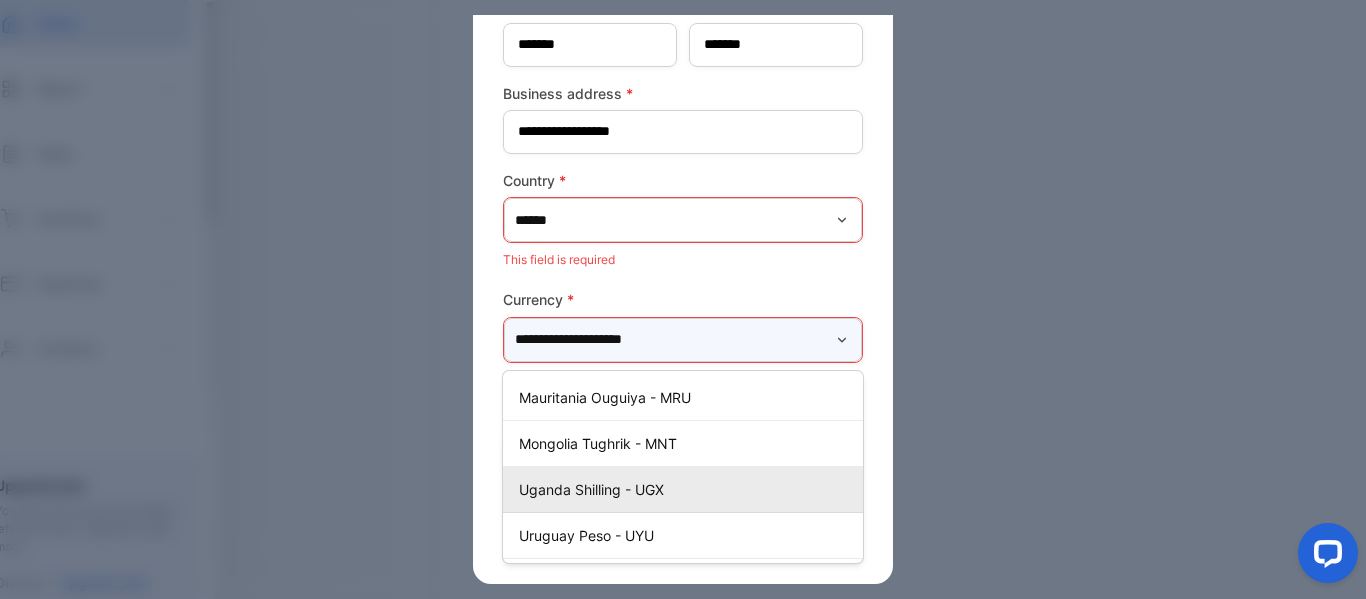 scroll, scrollTop: 173, scrollLeft: 0, axis: vertical 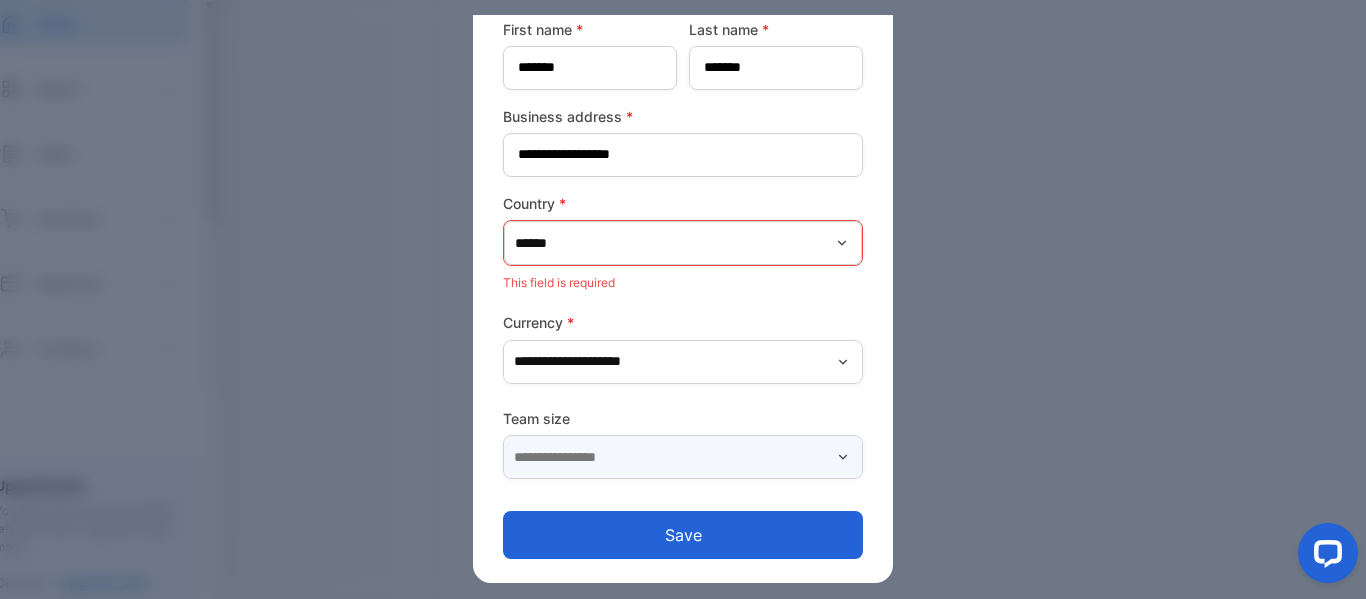 click at bounding box center (683, 457) 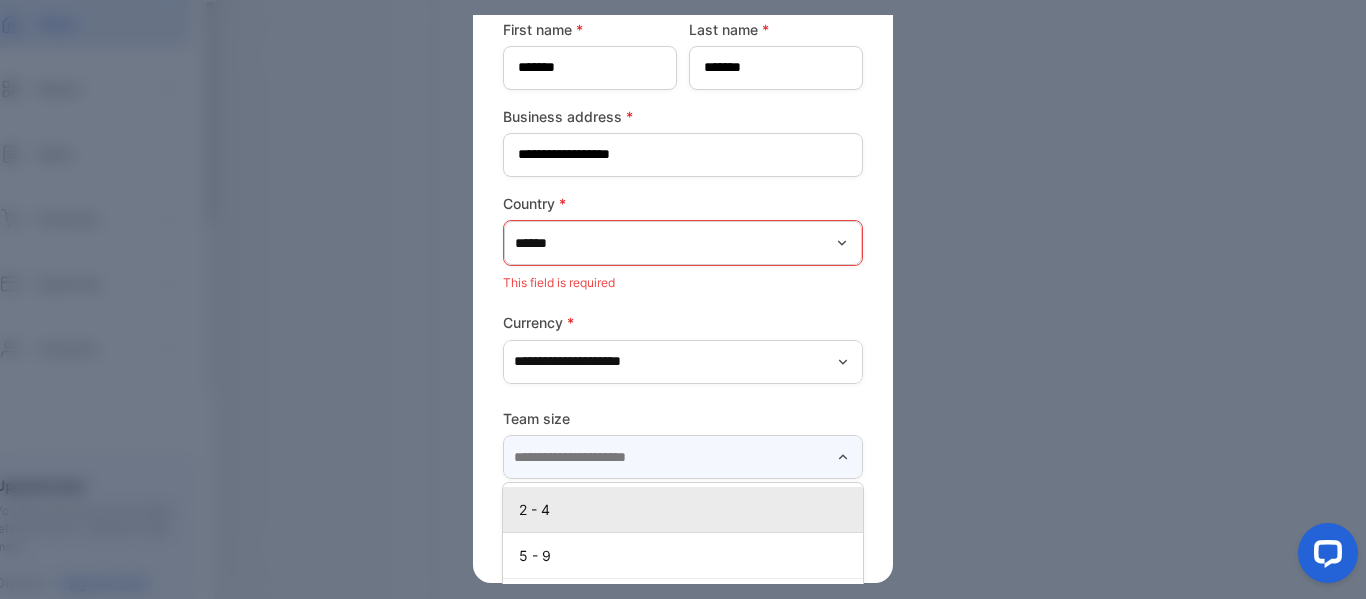 scroll, scrollTop: 44, scrollLeft: 0, axis: vertical 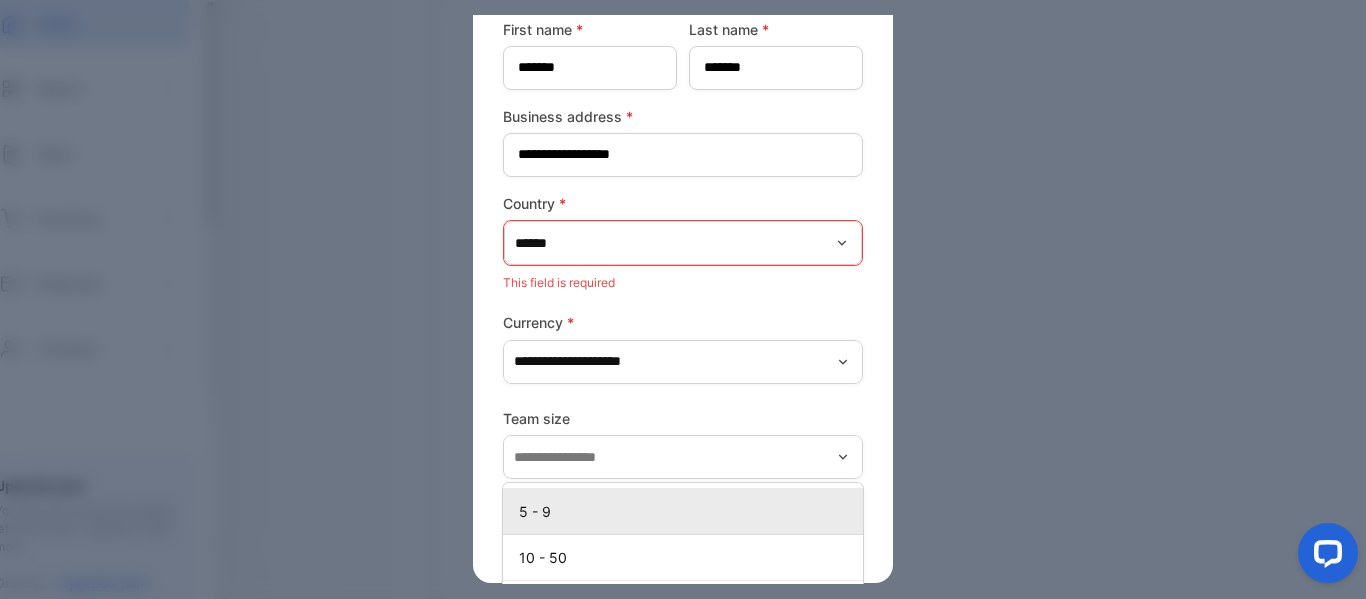 click on "5 - 9" at bounding box center [687, 511] 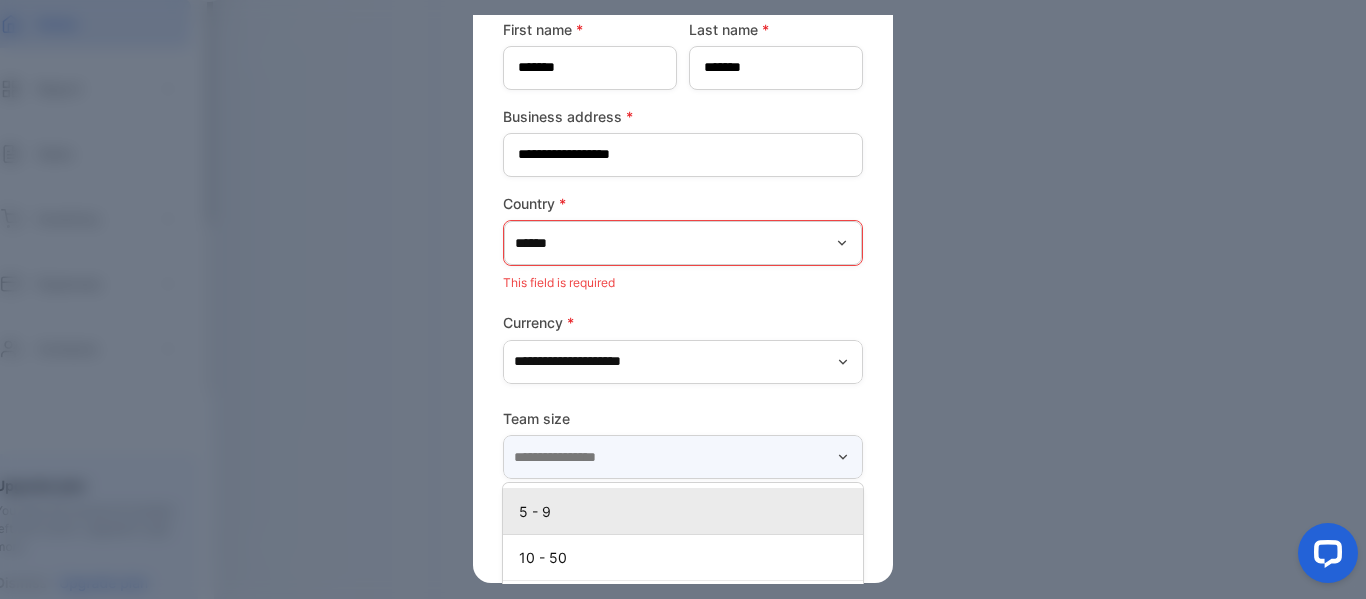 type on "*****" 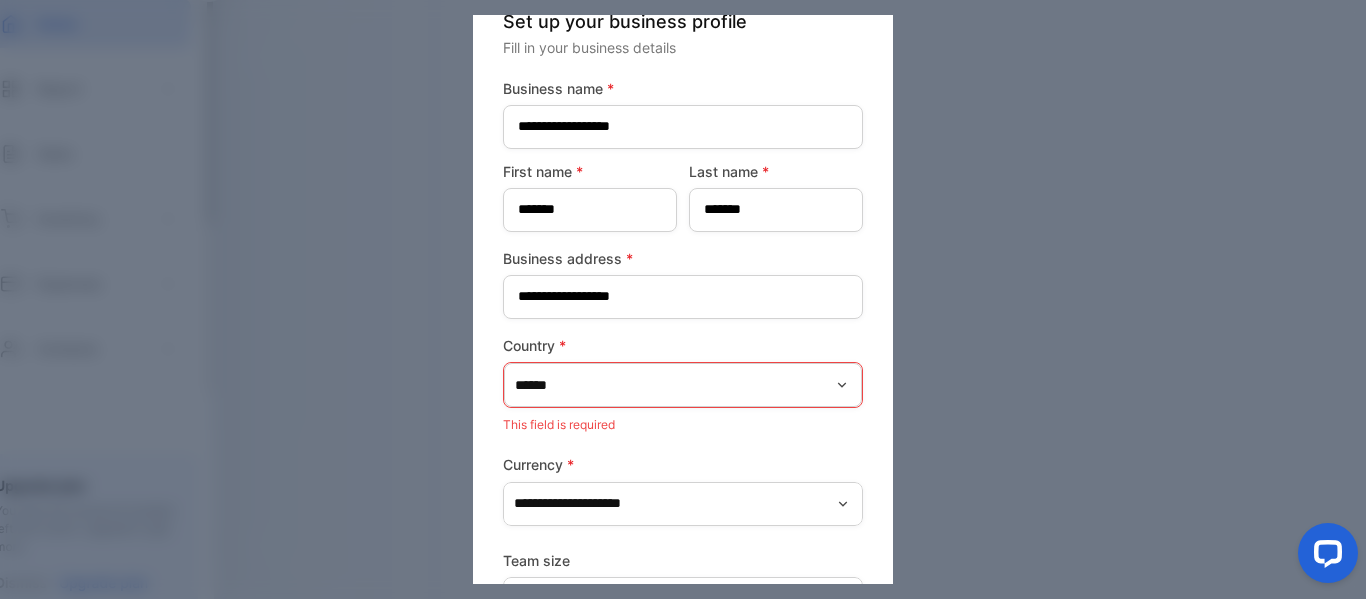 scroll, scrollTop: 172, scrollLeft: 0, axis: vertical 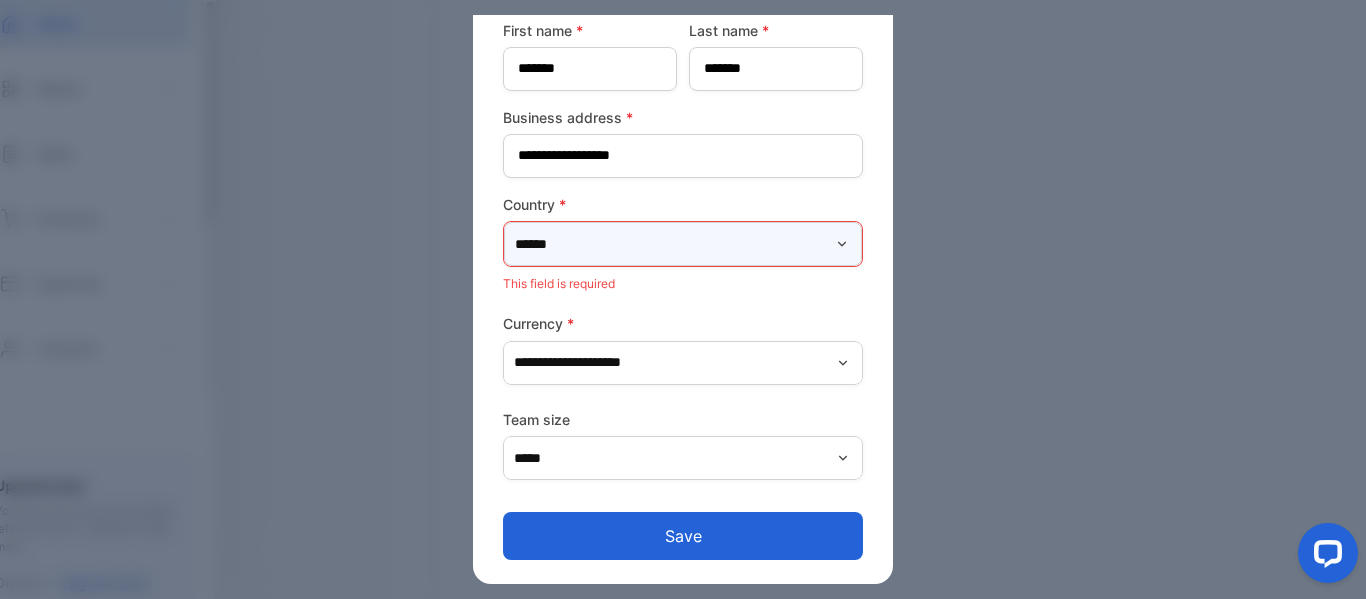 click on "******" at bounding box center (683, 244) 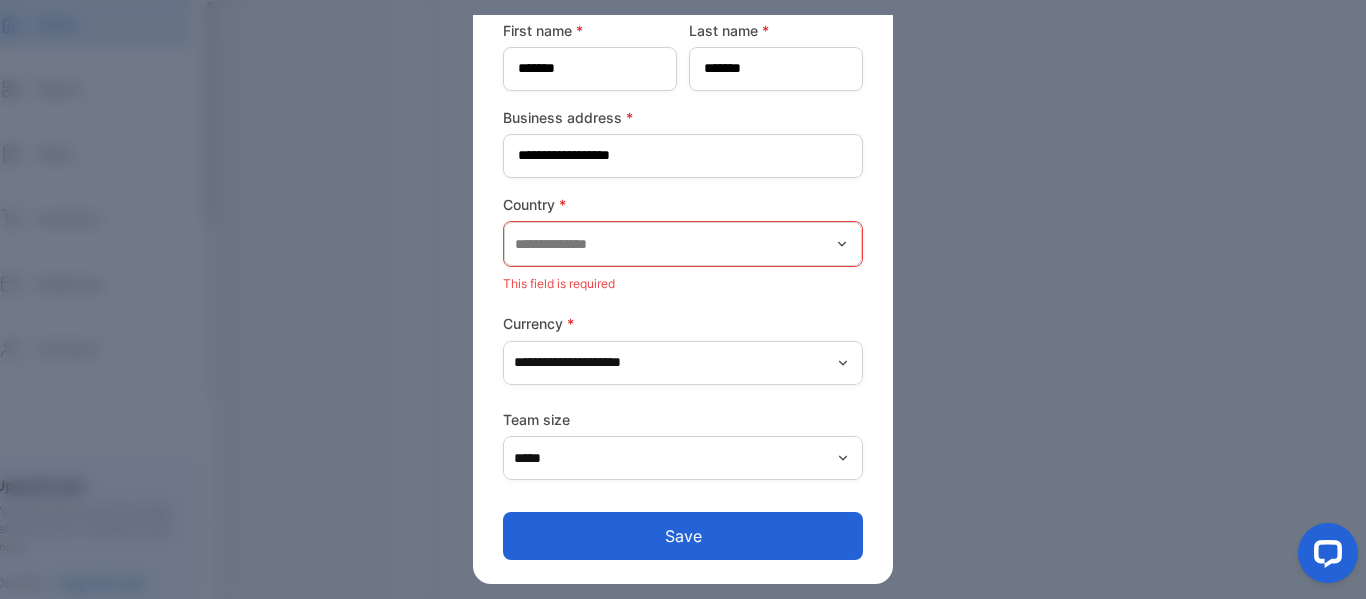 click at bounding box center (683, 299) 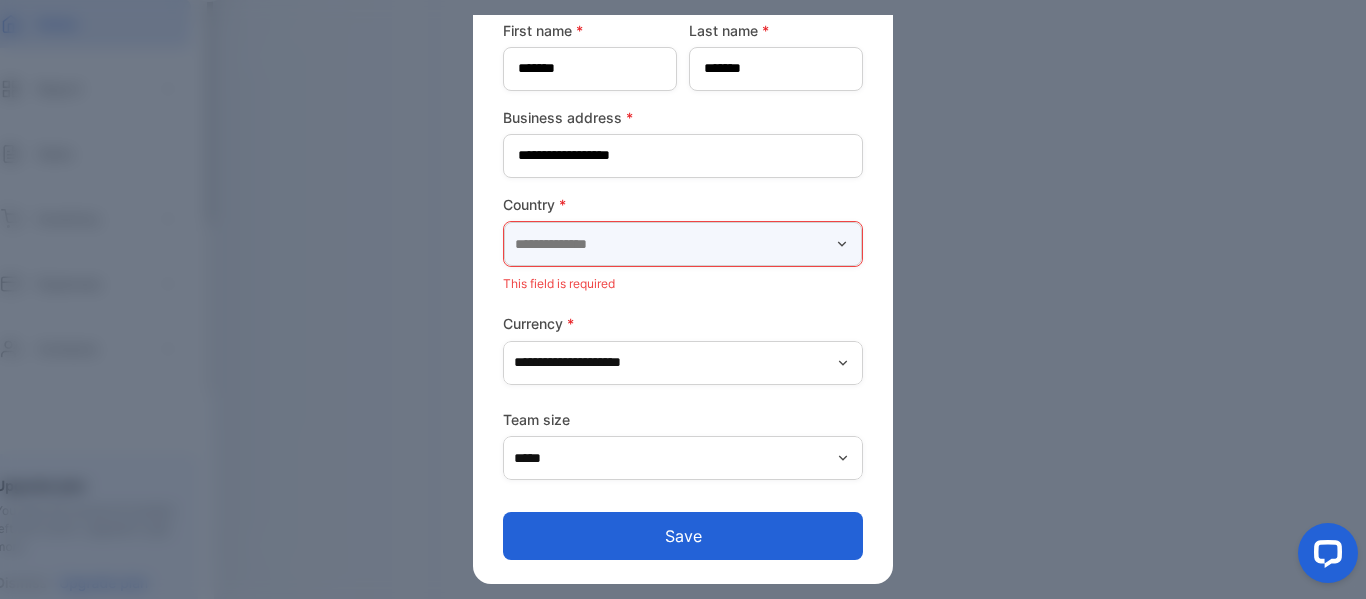 click at bounding box center [683, 244] 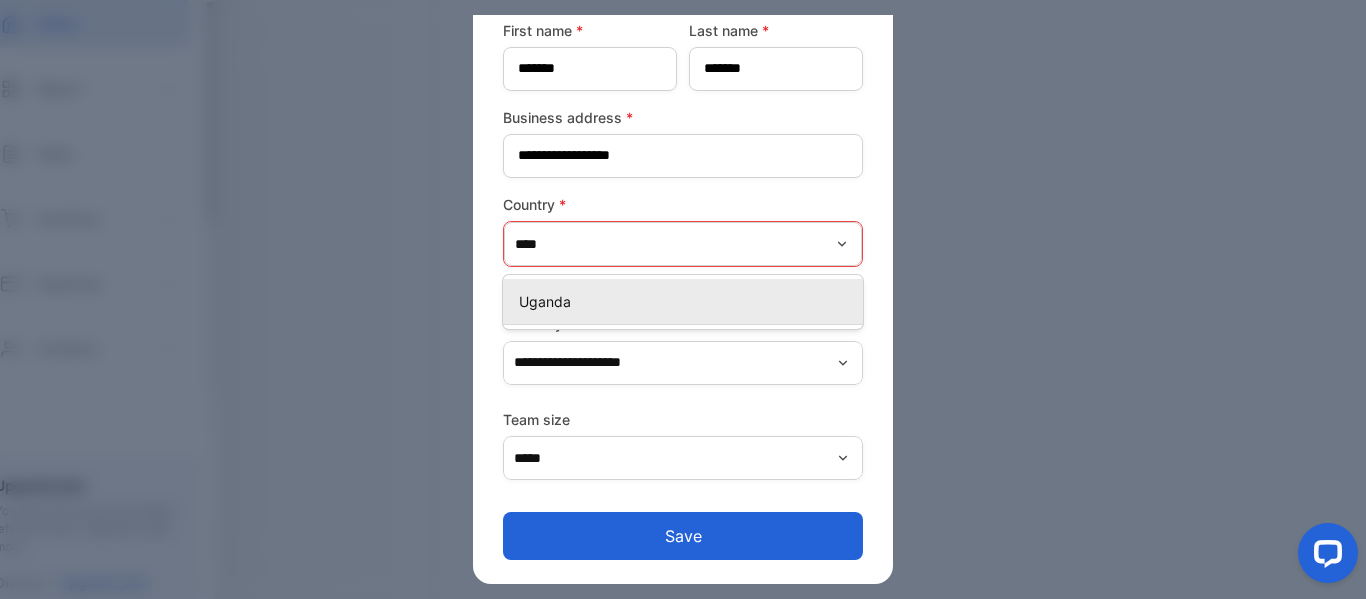 click on "Uganda" at bounding box center [687, 301] 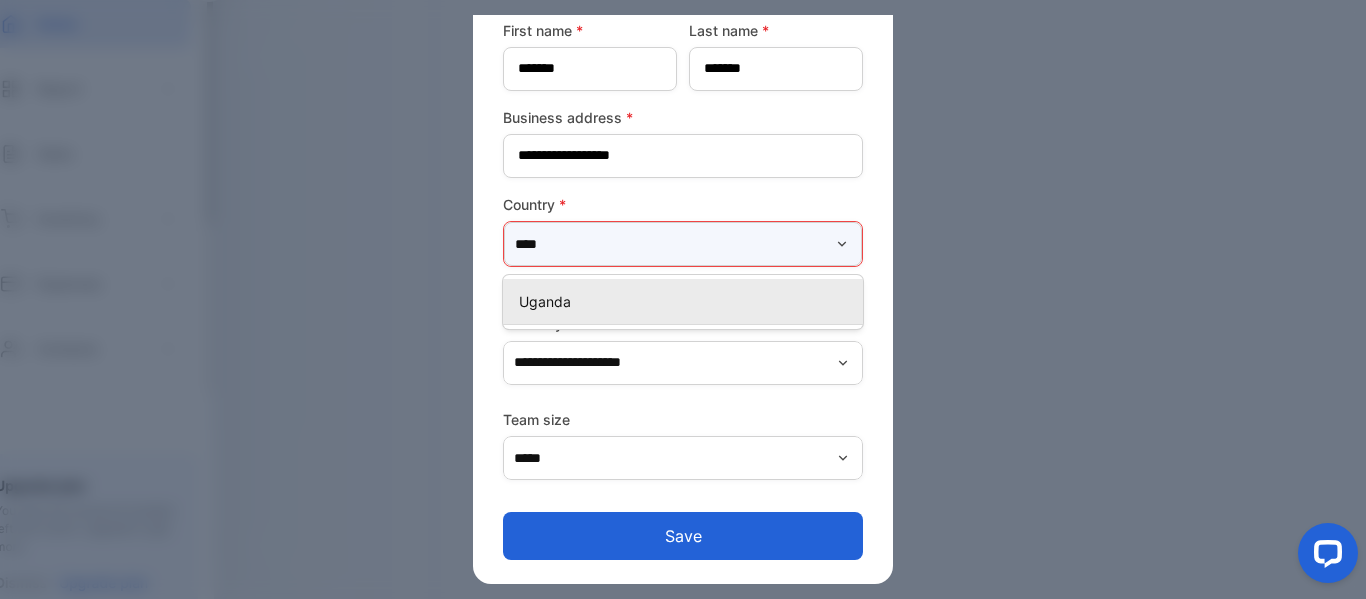 type on "******" 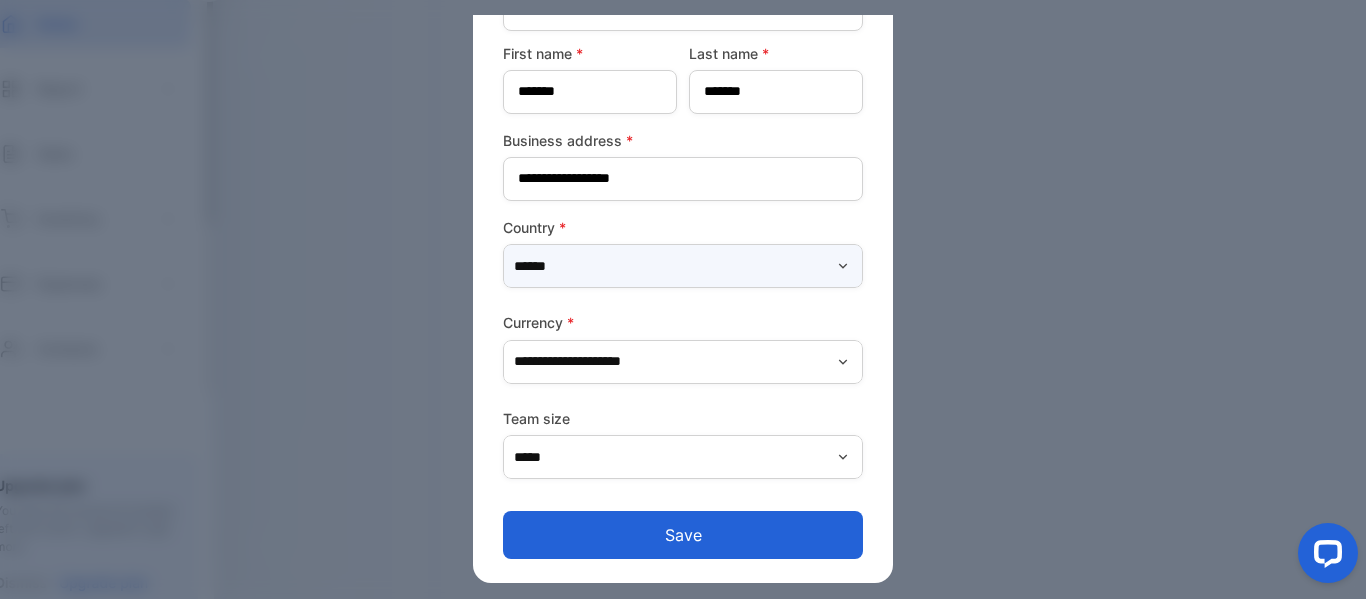 scroll, scrollTop: 149, scrollLeft: 0, axis: vertical 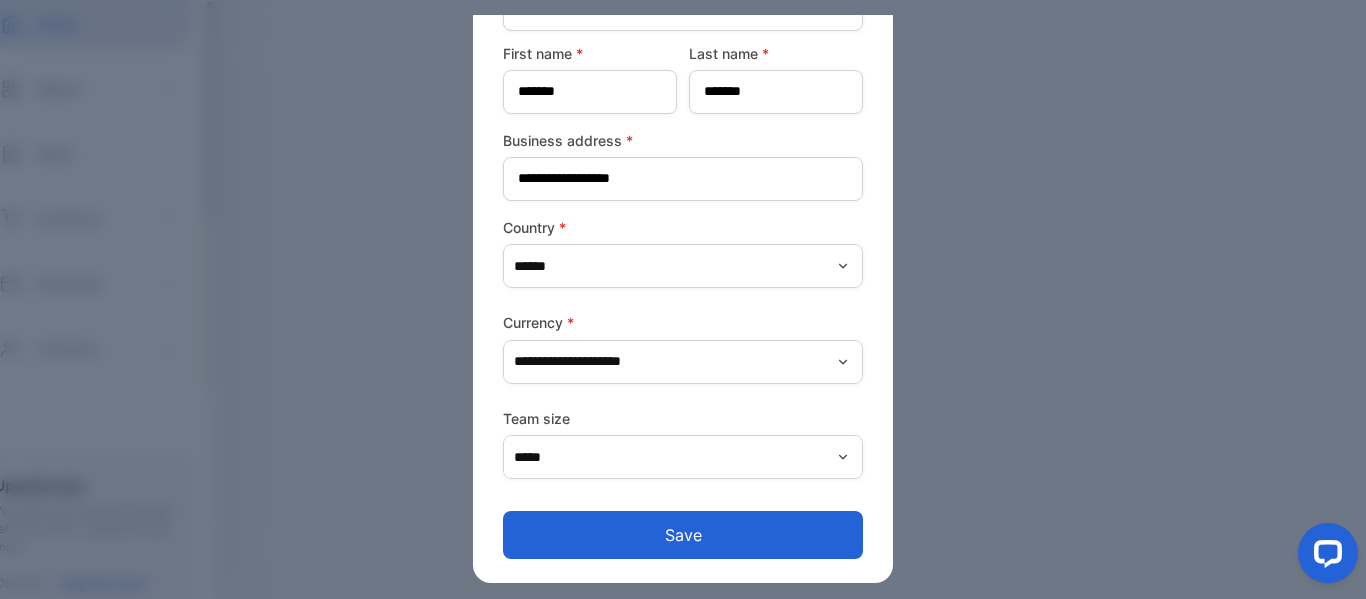click on "Save" at bounding box center (683, 535) 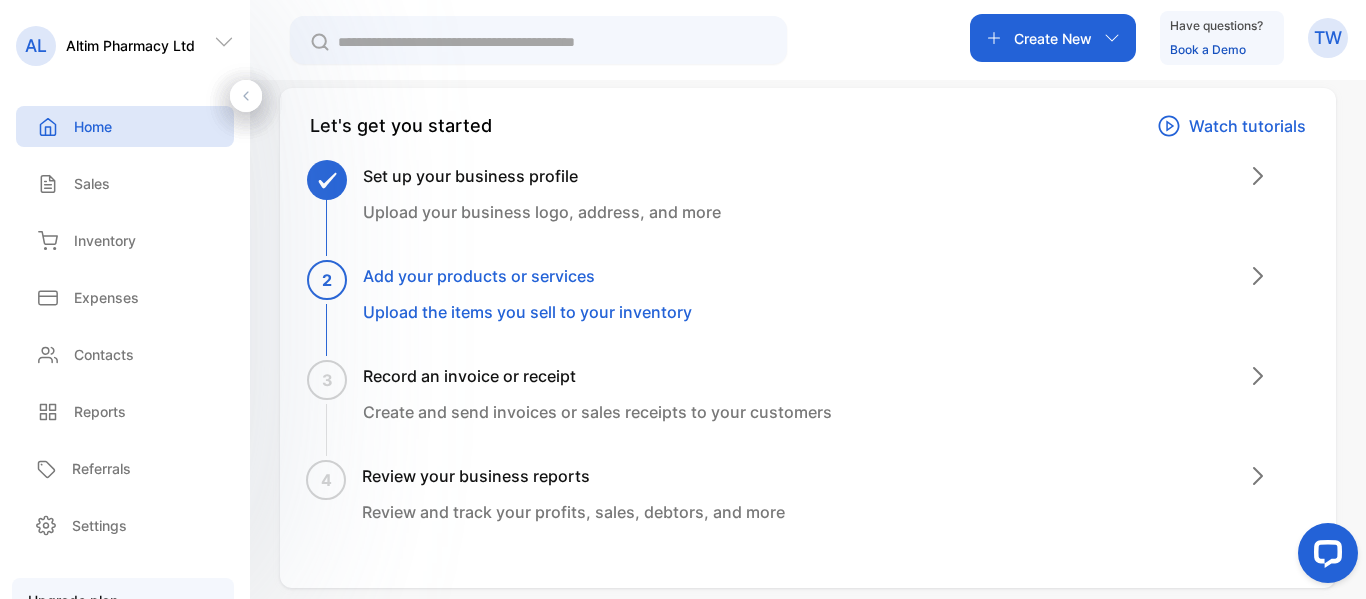 scroll, scrollTop: 99, scrollLeft: 0, axis: vertical 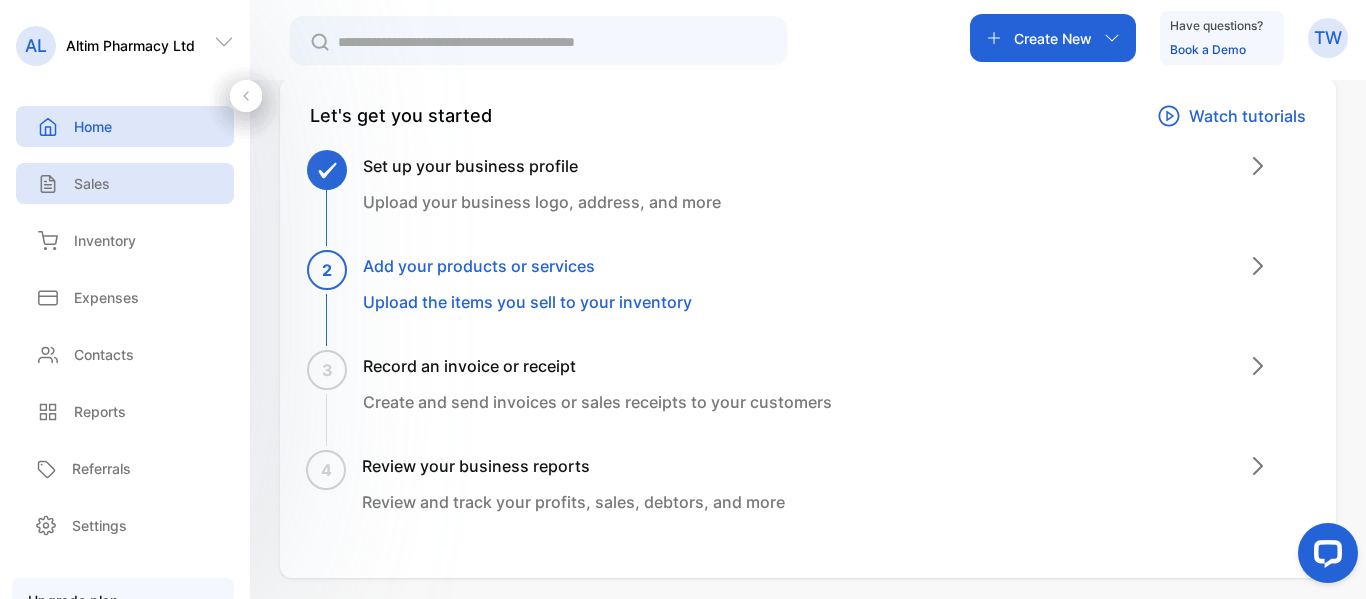click on "Sales" at bounding box center [125, 183] 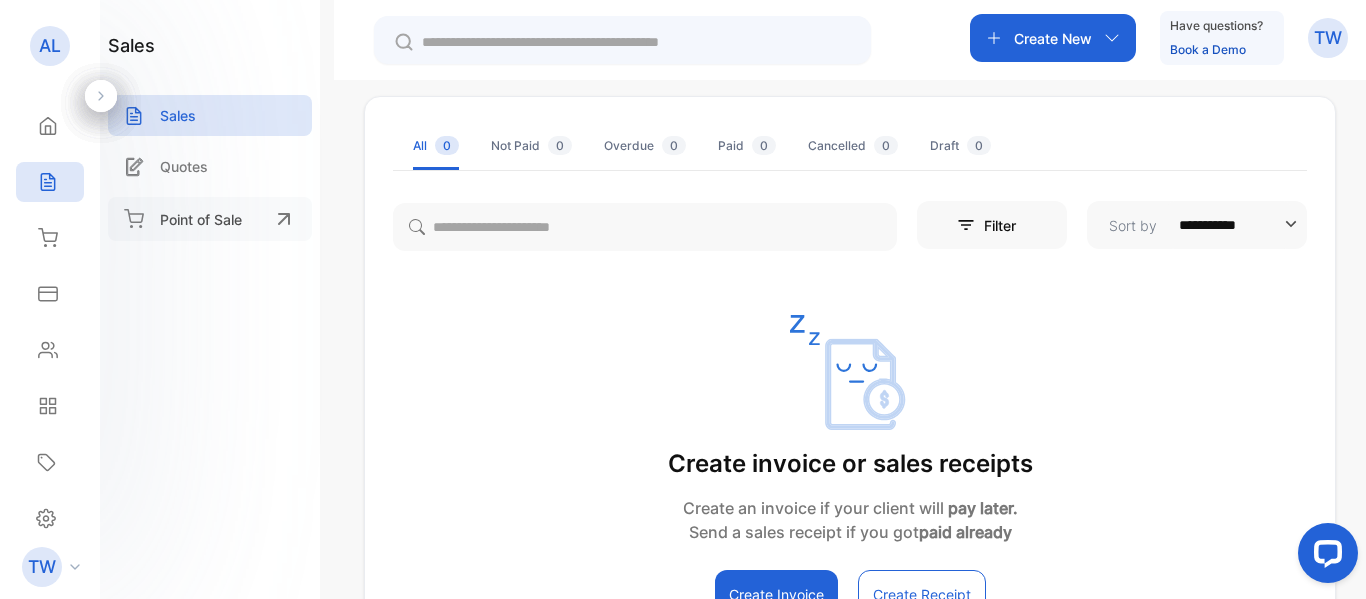 click on "Point of Sale" at bounding box center (201, 219) 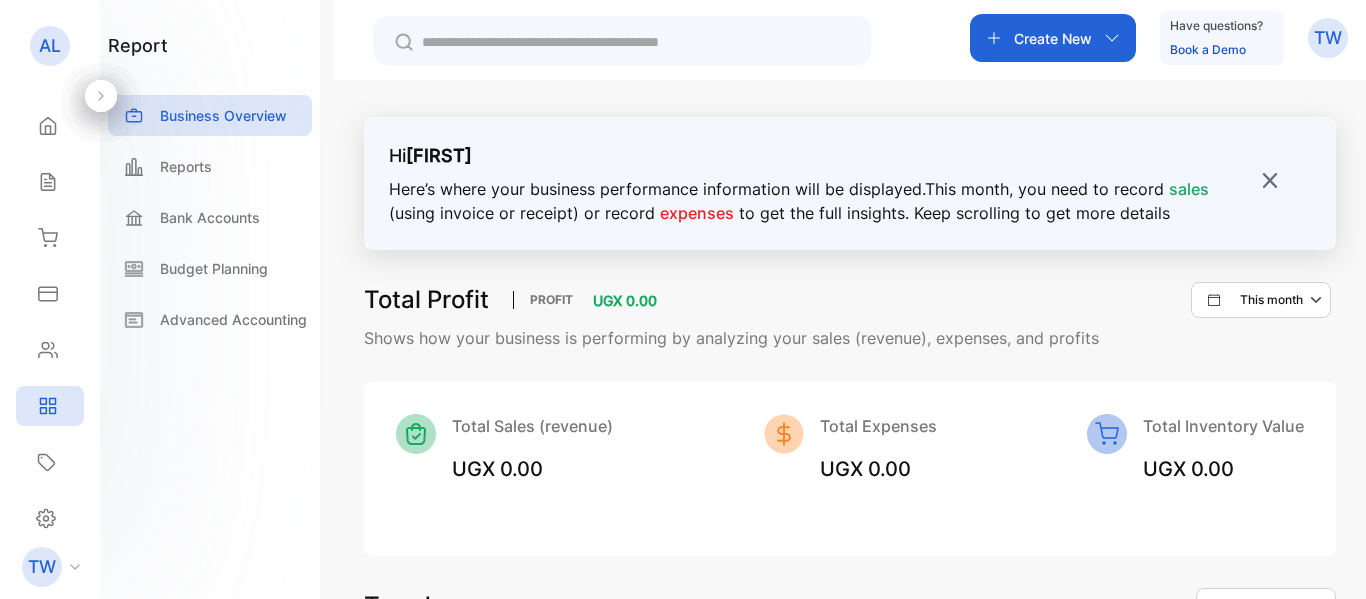 scroll, scrollTop: 0, scrollLeft: 0, axis: both 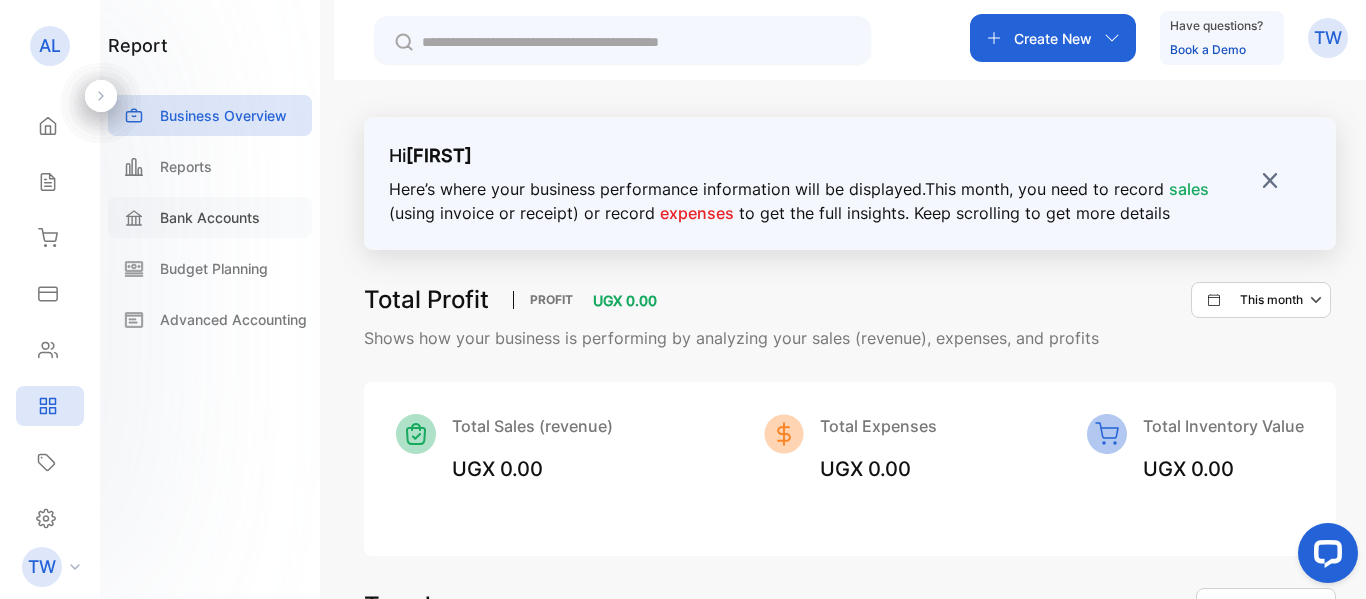 click on "Bank Accounts" at bounding box center (210, 217) 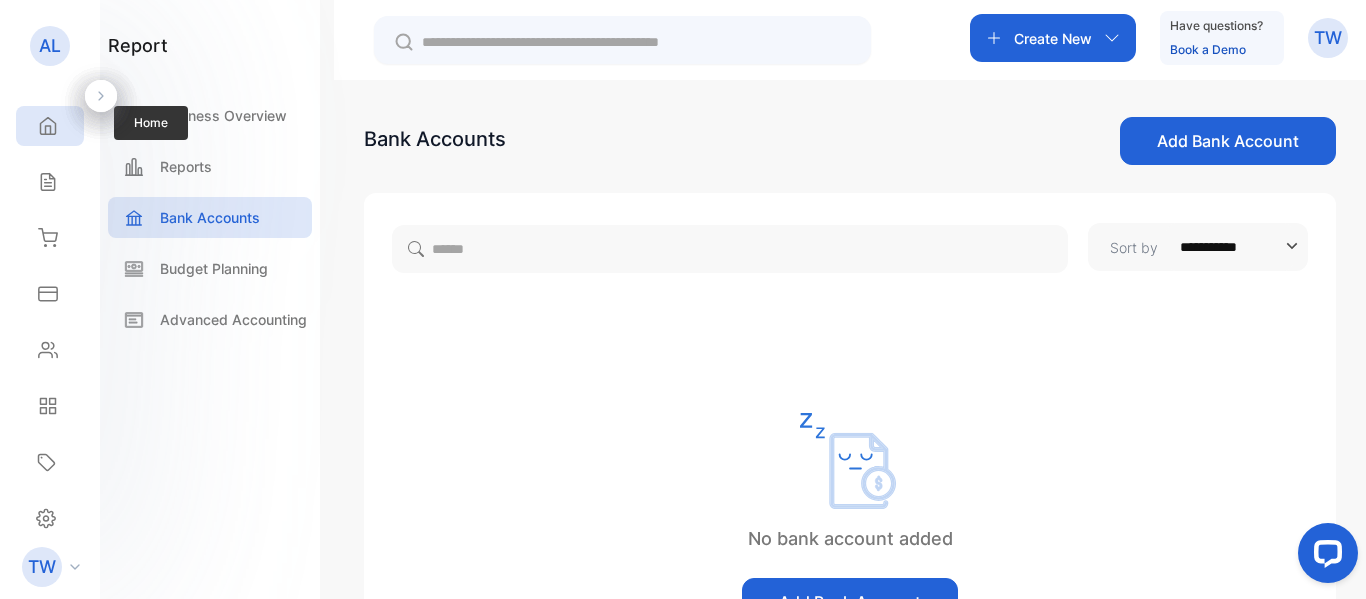 click on "Home" at bounding box center (50, 126) 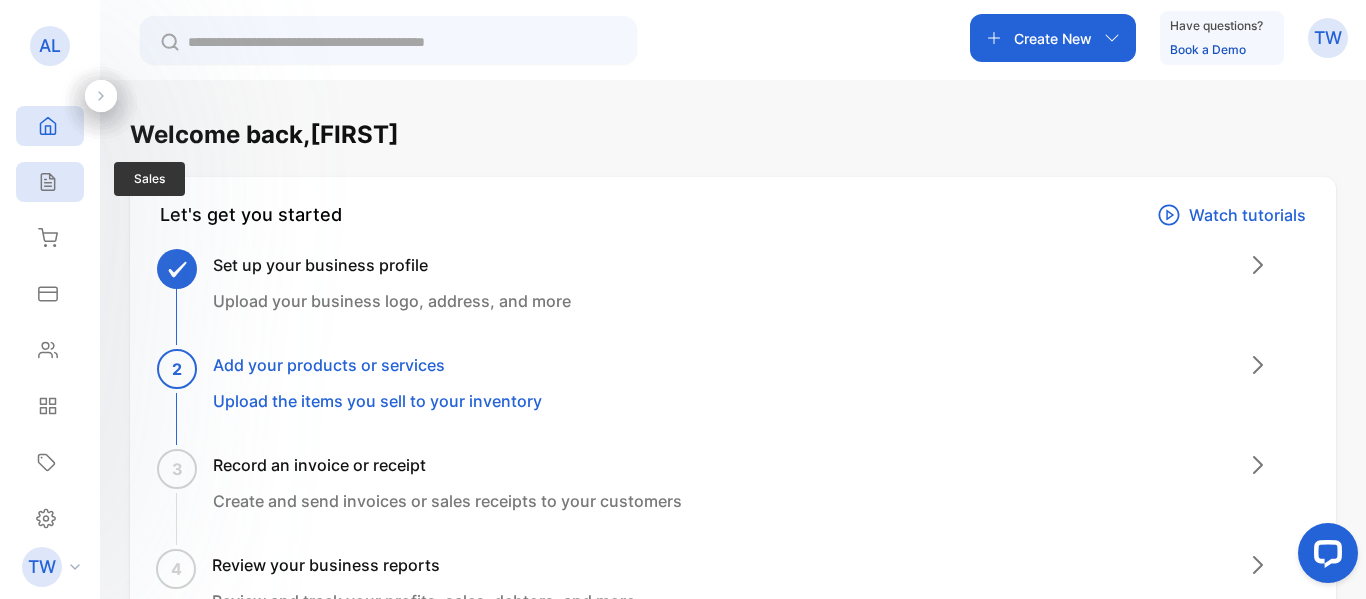 click on "Sales" at bounding box center (50, 182) 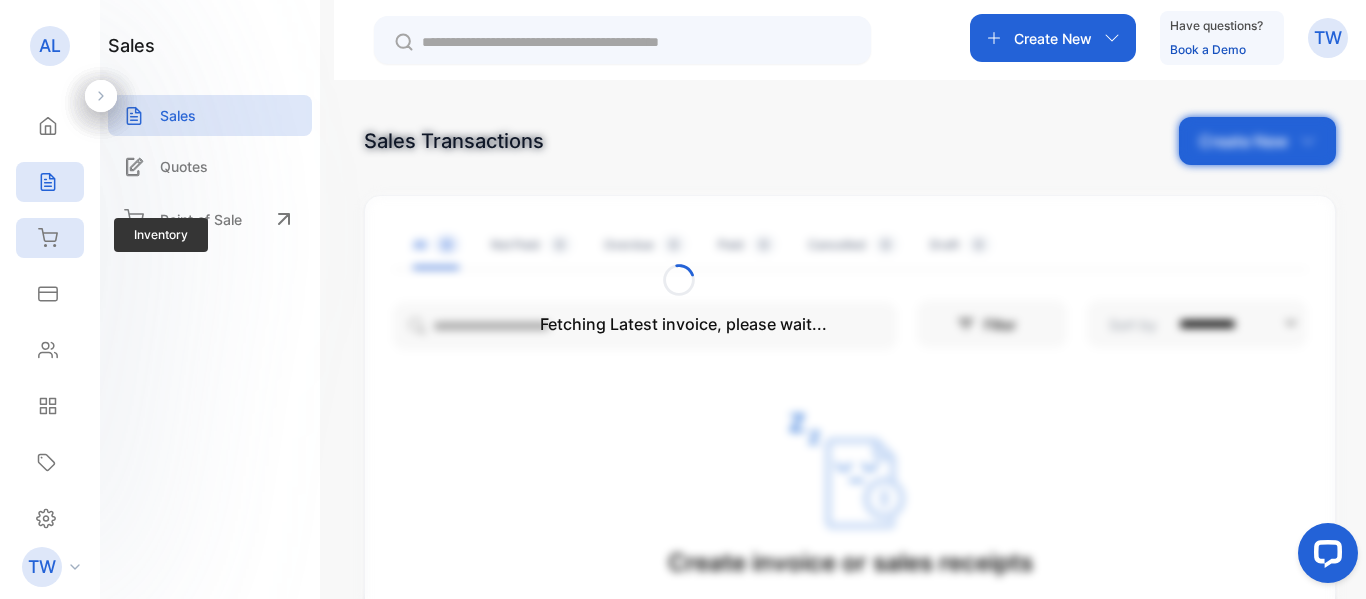 click on "Inventory" at bounding box center [50, 238] 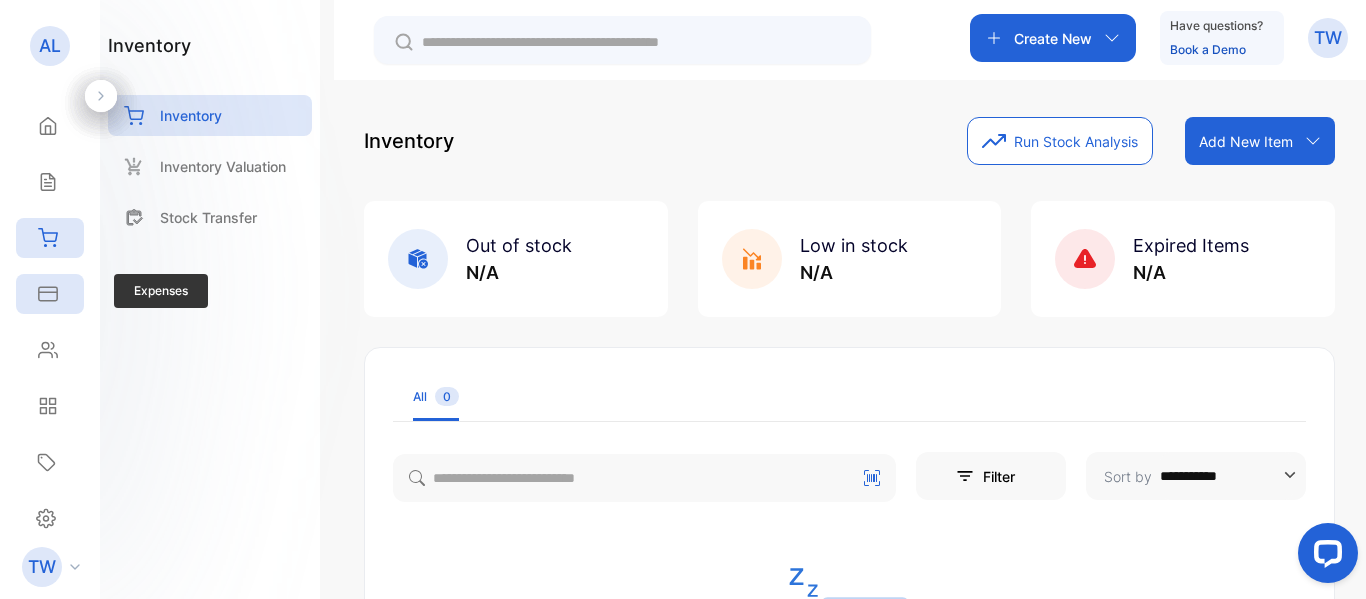 click 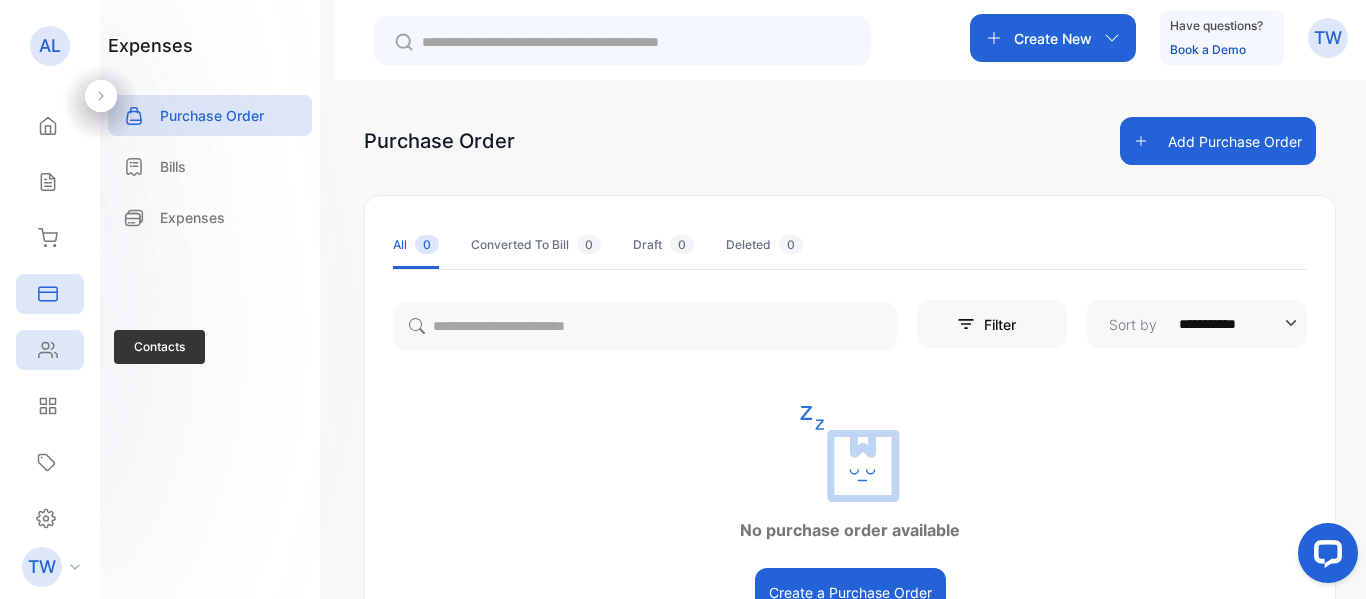 click on "Contacts" at bounding box center [50, 350] 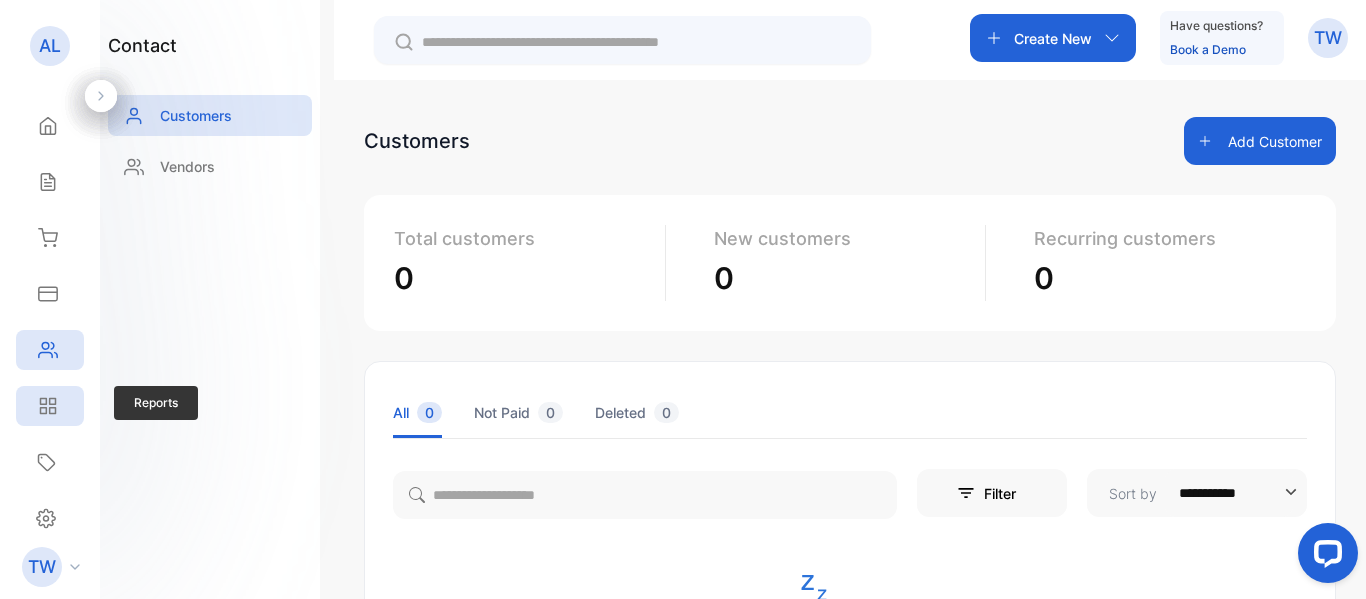 click on "Reports" at bounding box center (45, 406) 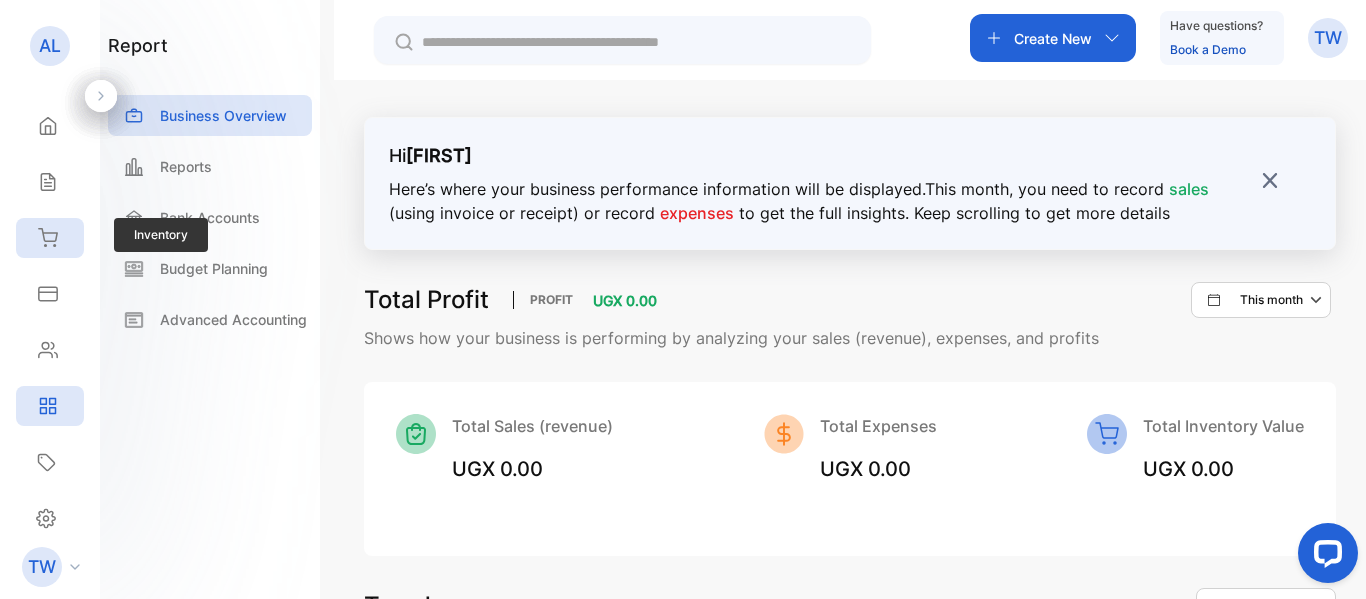 click on "Inventory" at bounding box center (50, 238) 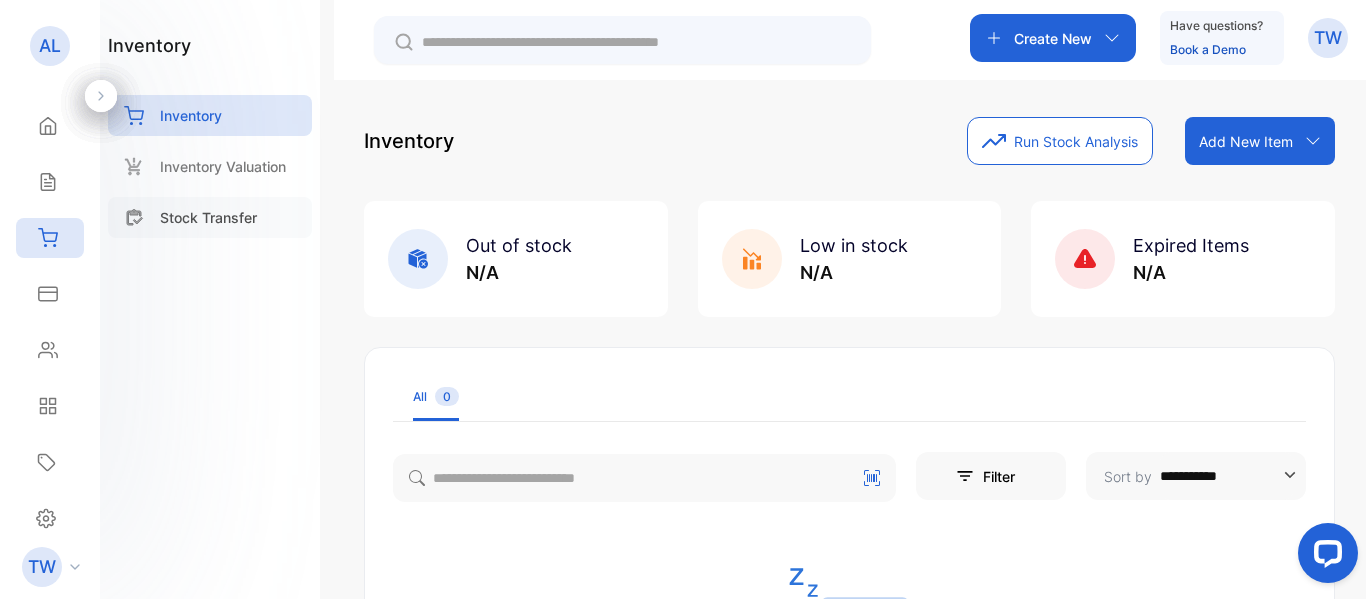 click on "Stock Transfer" at bounding box center [208, 217] 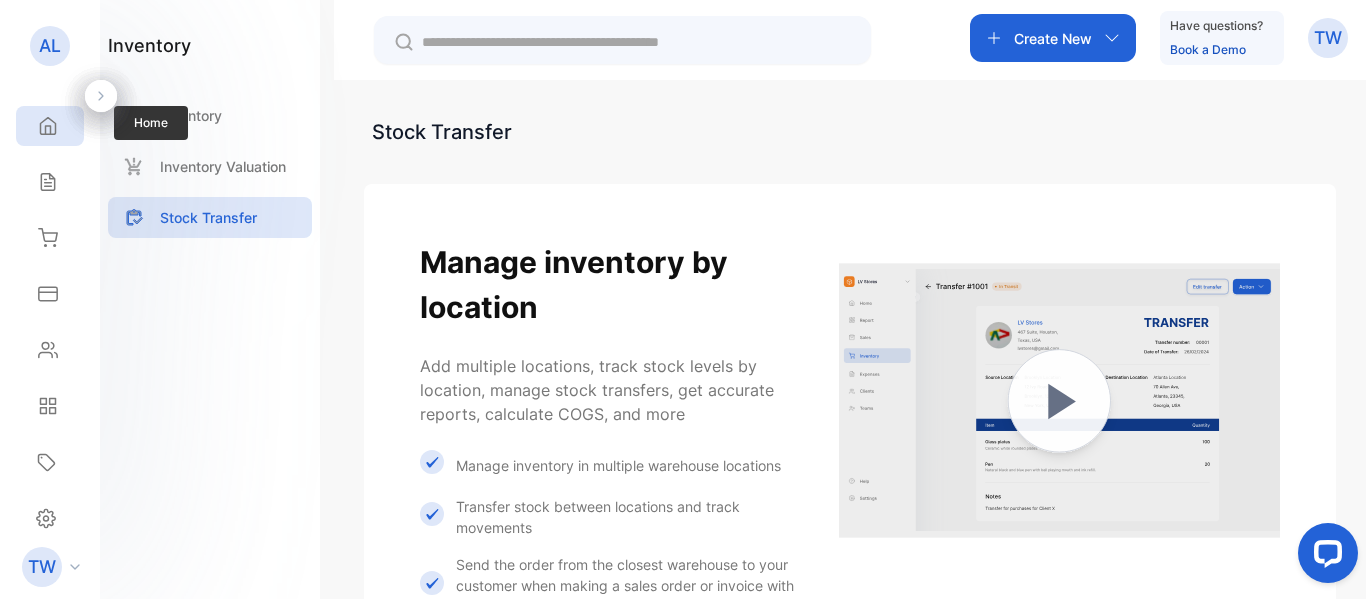 click on "Home" at bounding box center [50, 126] 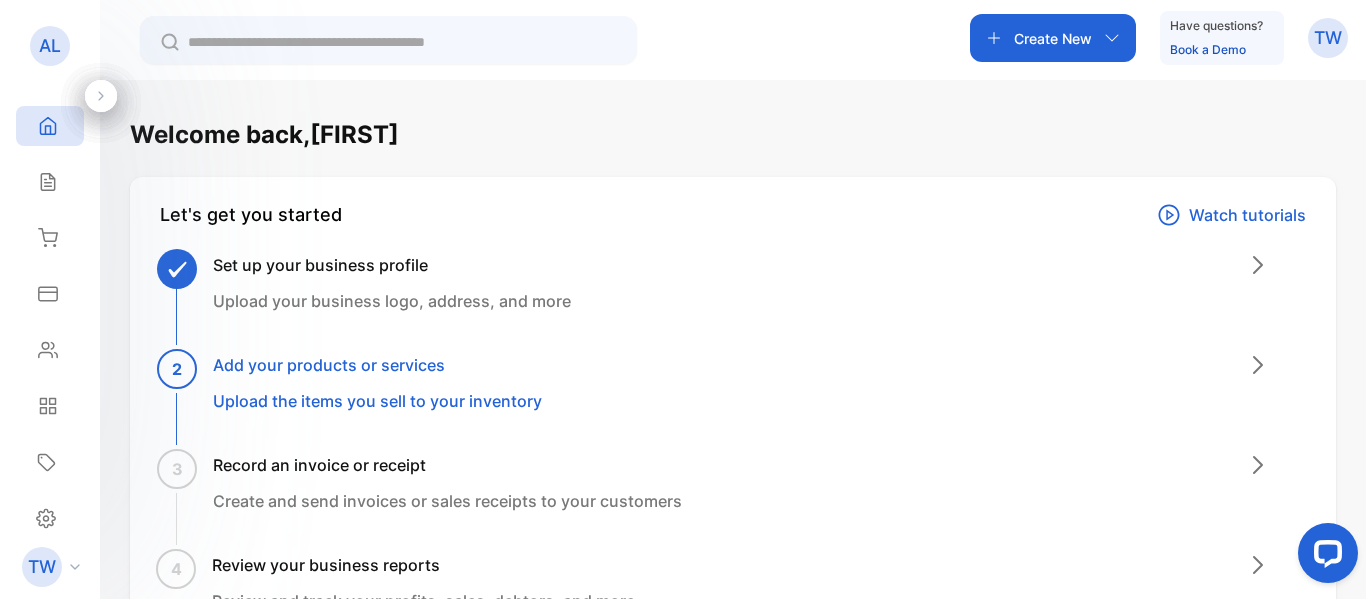 click on "AL" at bounding box center (50, 46) 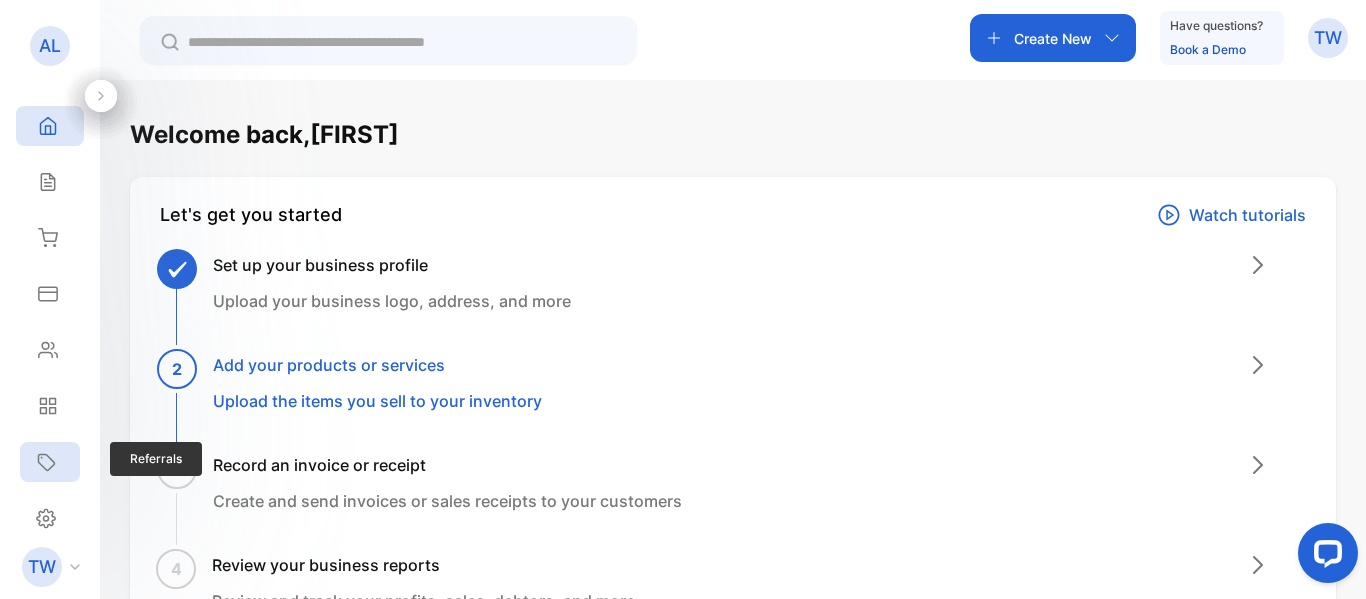 click on "Referrals" at bounding box center (50, 462) 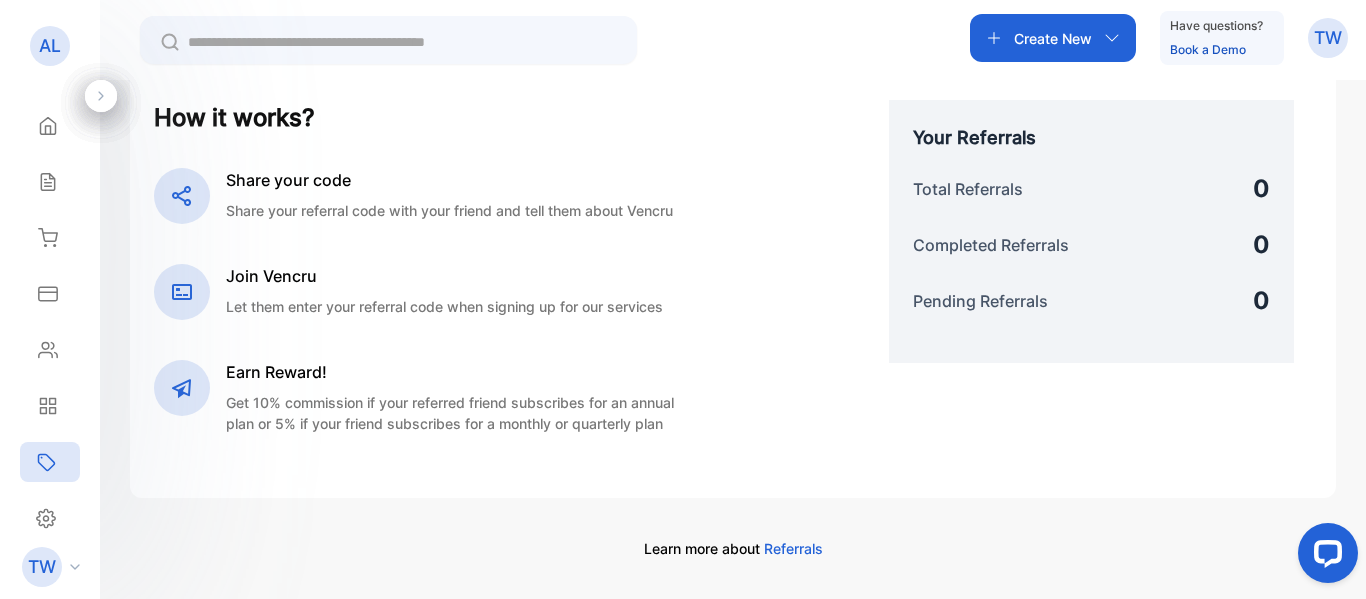 scroll, scrollTop: 492, scrollLeft: 0, axis: vertical 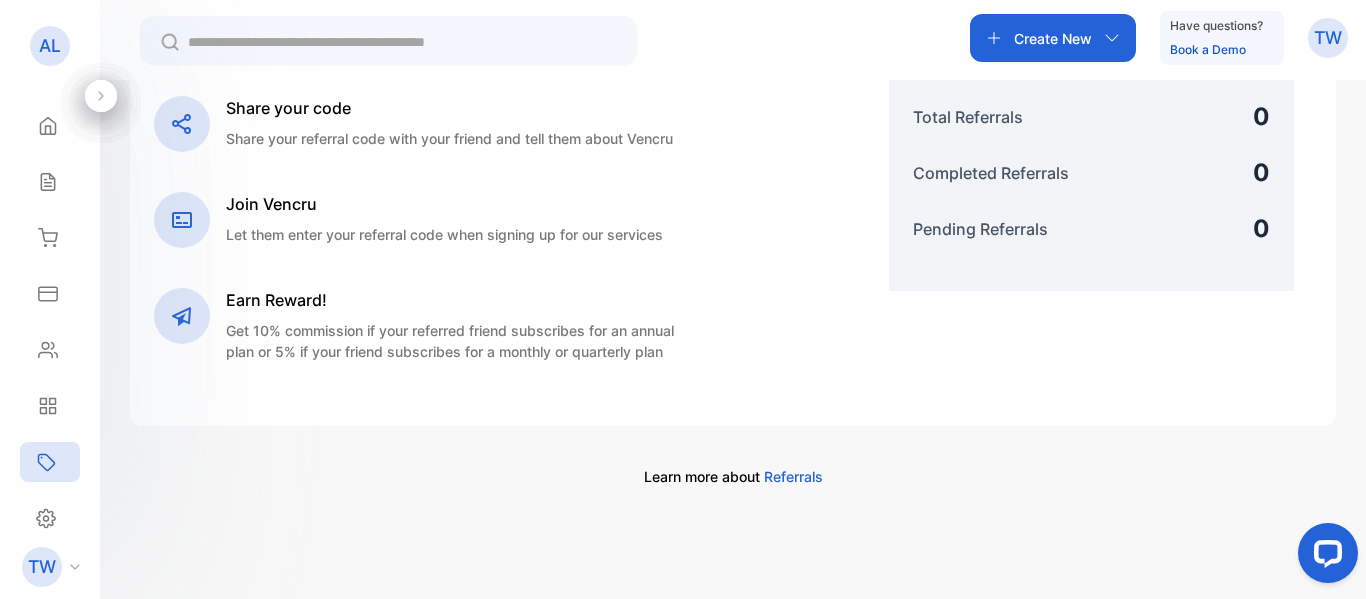 click on "TW" at bounding box center (42, 567) 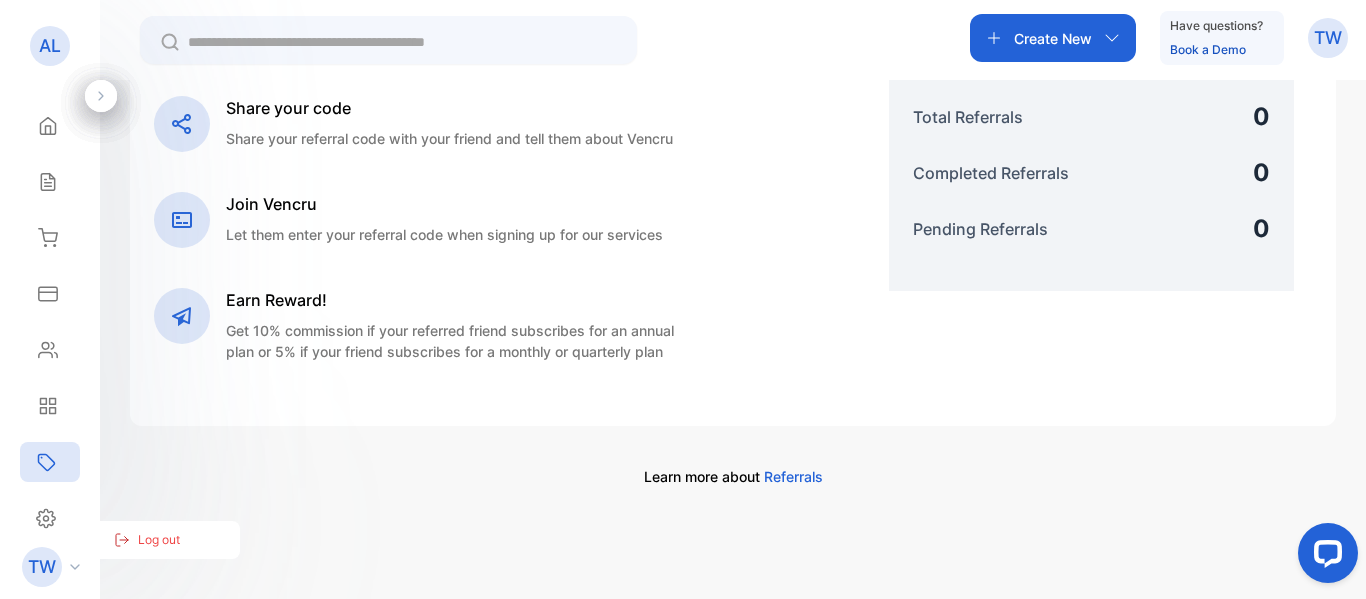 click 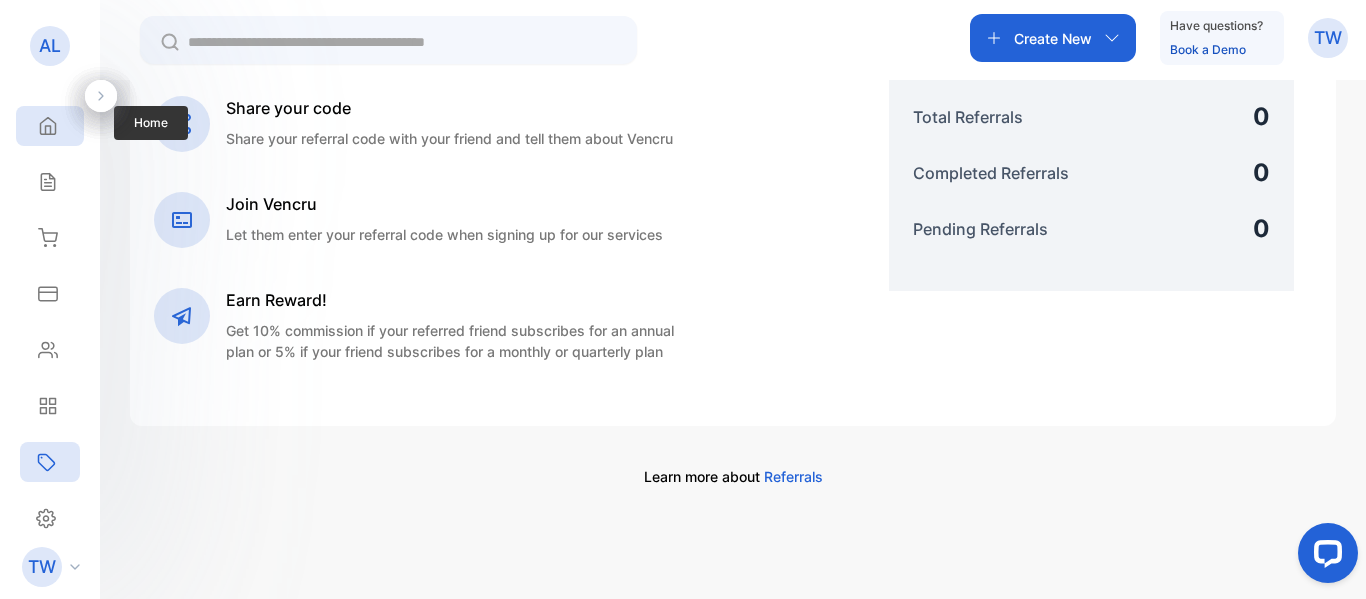 click on "Home" at bounding box center (45, 126) 